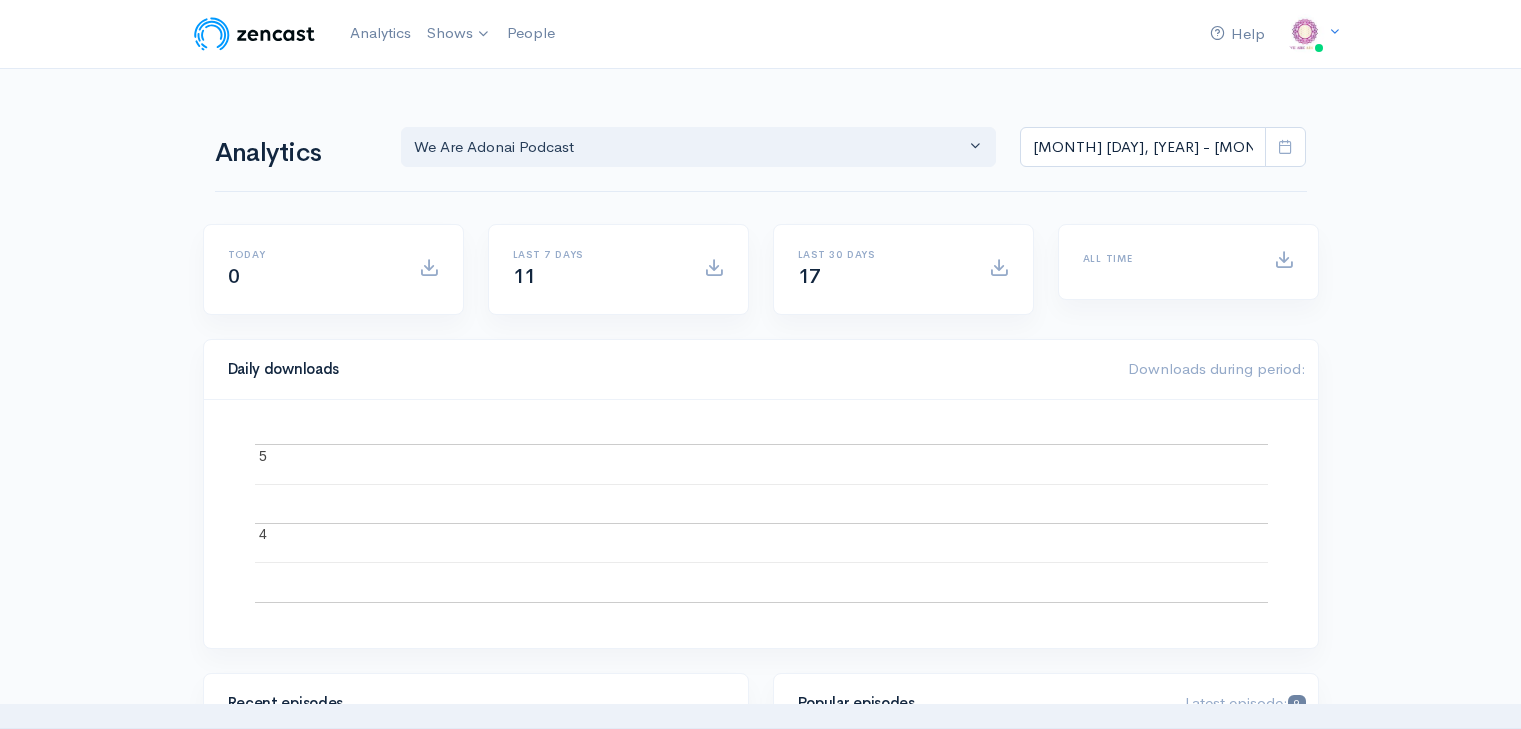 scroll, scrollTop: 0, scrollLeft: 0, axis: both 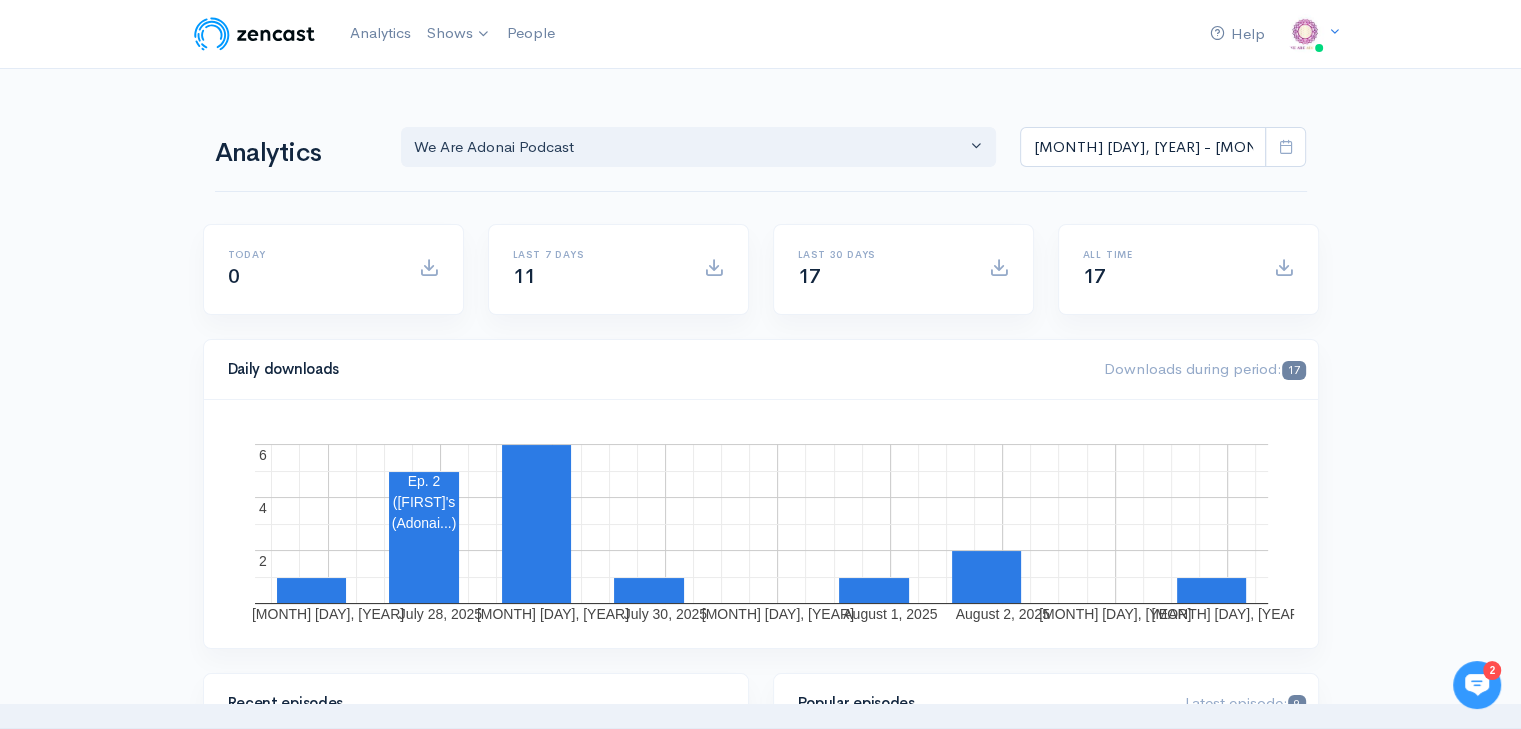 click on "Help
Notifications
View all
Your profile   Team settings     Default team   Current     Logout
Analytics
Shows
We Are Adonai Podcast
Add a new show
People
Analytics
We Are Adonai Podcast We Are Adonai Podcast     Jul 21, 2025 - Aug 3, 2025
Today
0
Last 7 days
11
Last 30 days
17
All time
17
Daily downloads
Downloads during period:  17   July 27, 2025 July 28, 2025 July 29, 2025 July 30, 2025 July 31, 2025 August 1, 2025 2 2 4" at bounding box center (760, 1243) 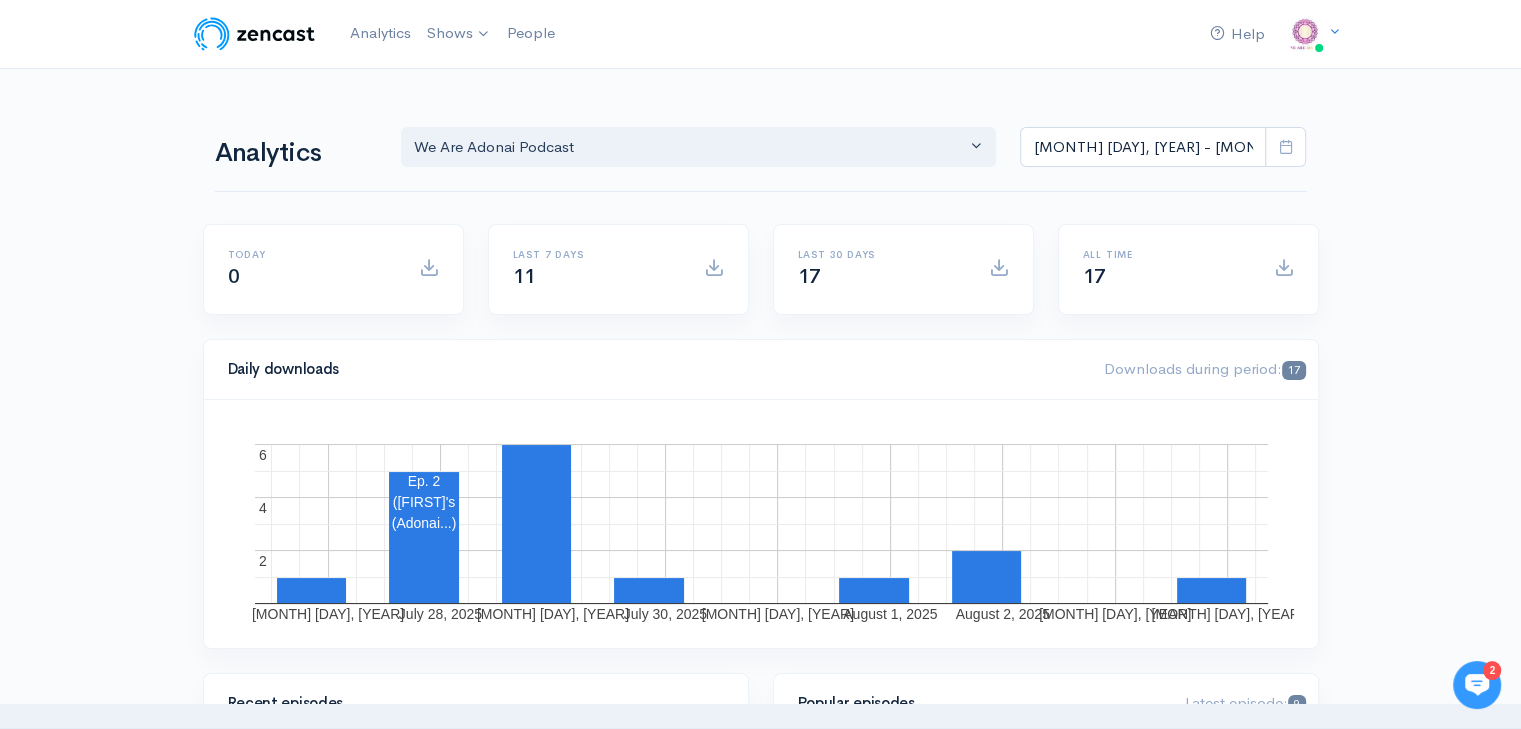 click at bounding box center (254, 34) 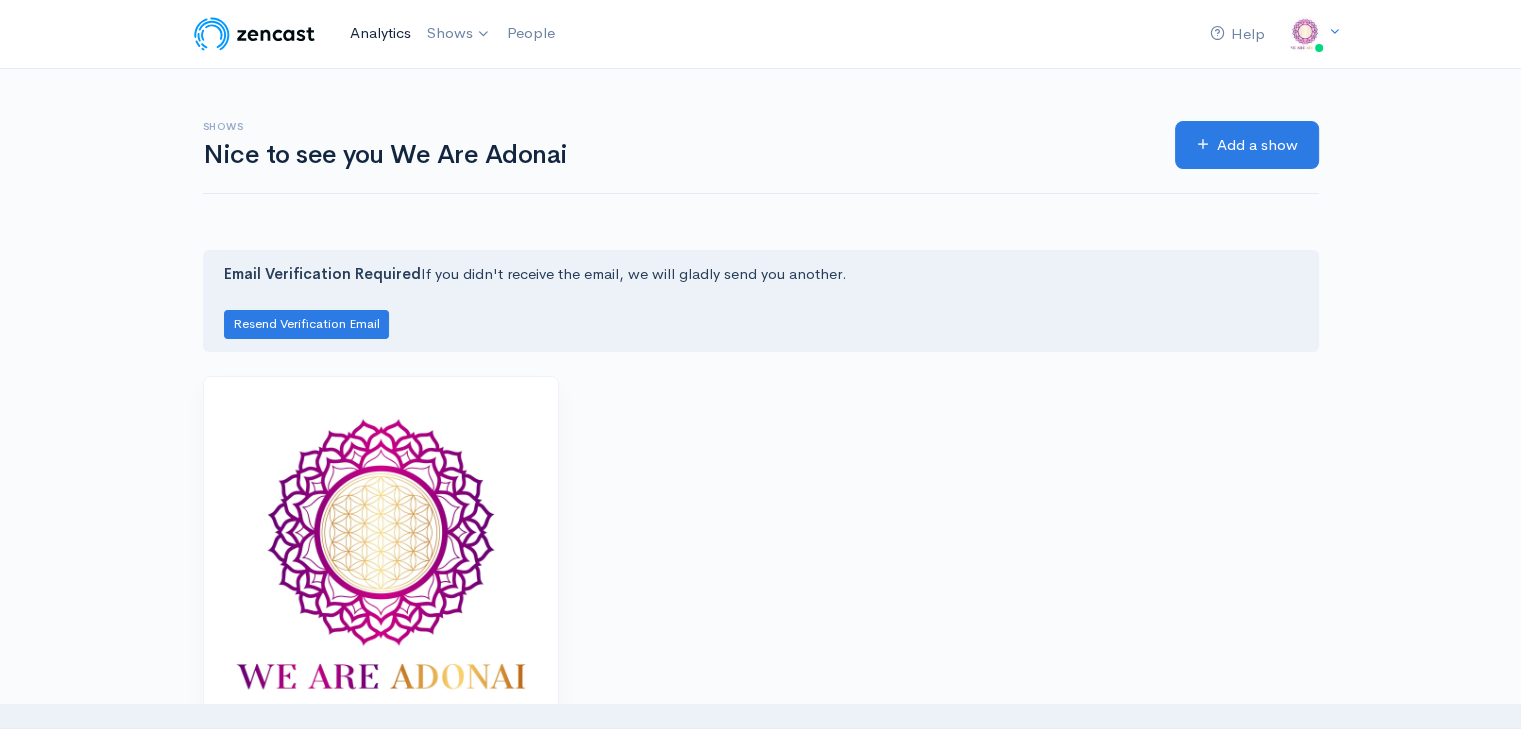 scroll, scrollTop: 0, scrollLeft: 0, axis: both 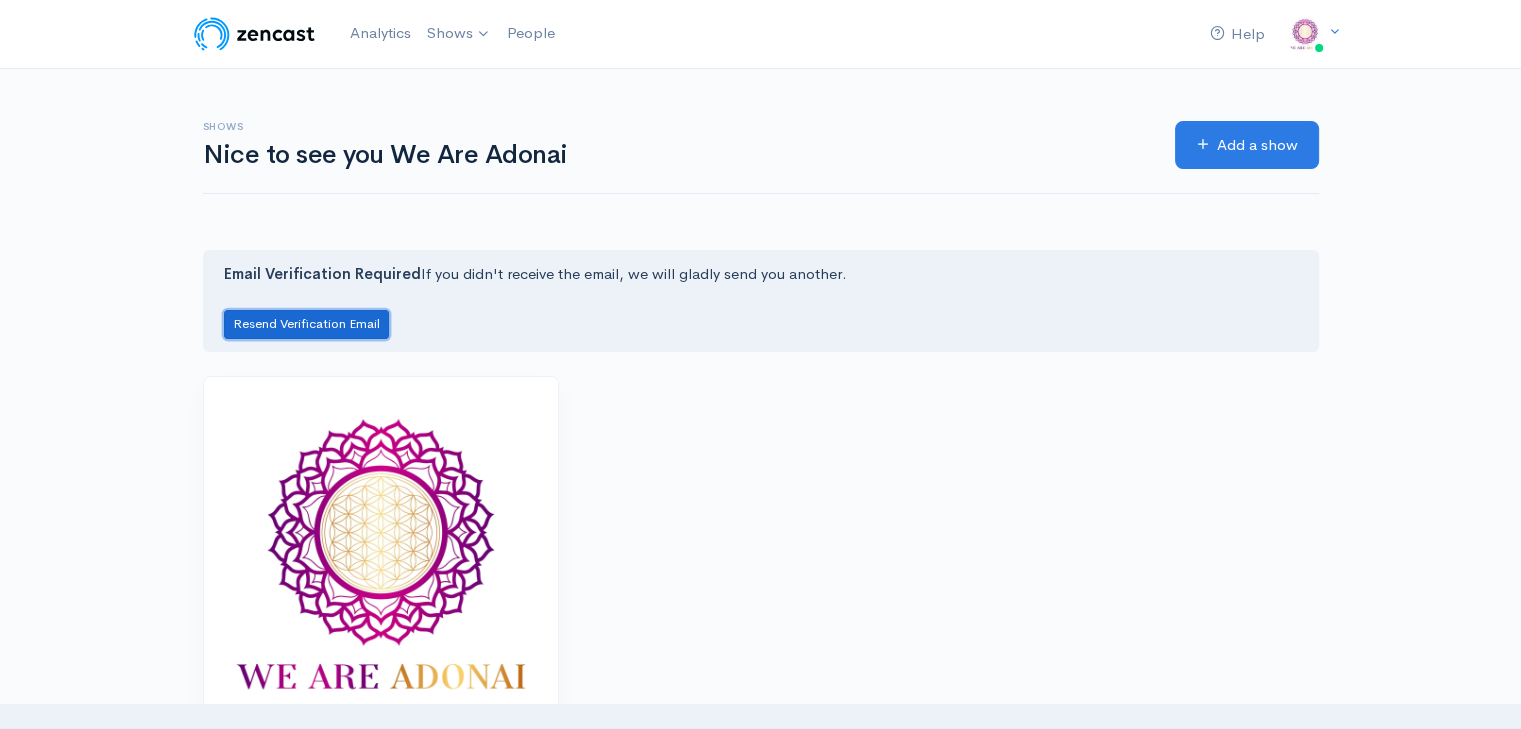 click on "Resend Verification Email" at bounding box center [306, 324] 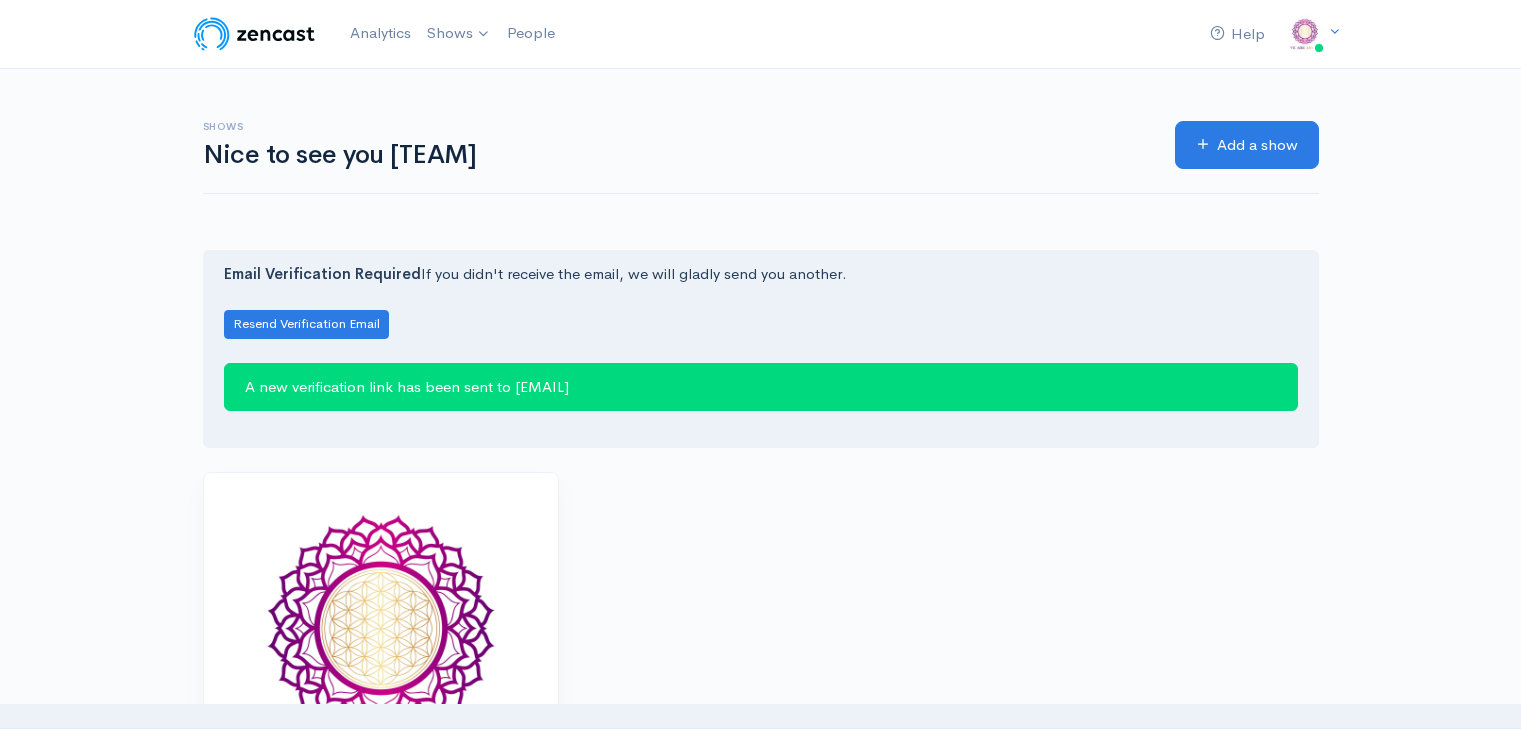 scroll, scrollTop: 0, scrollLeft: 0, axis: both 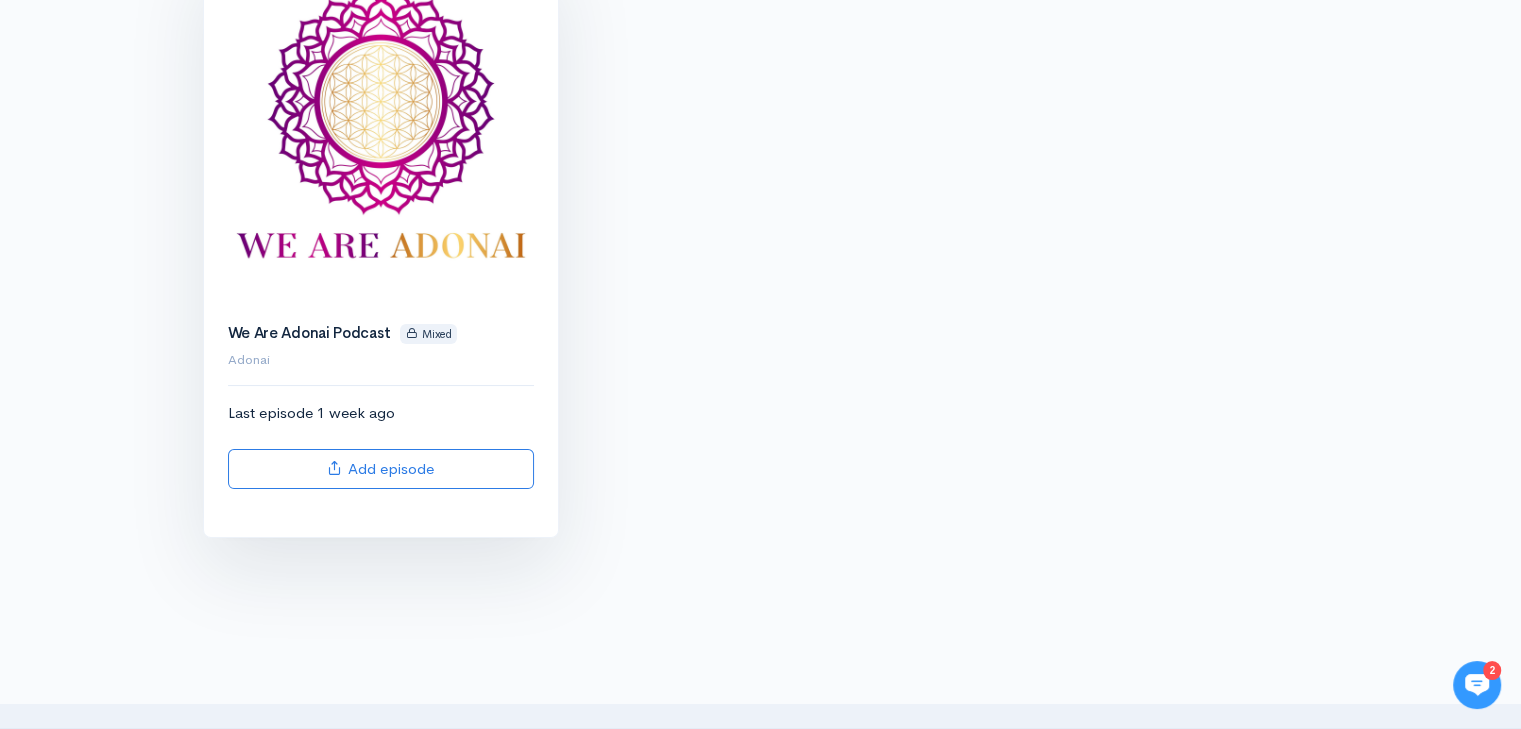 click at bounding box center [381, 123] 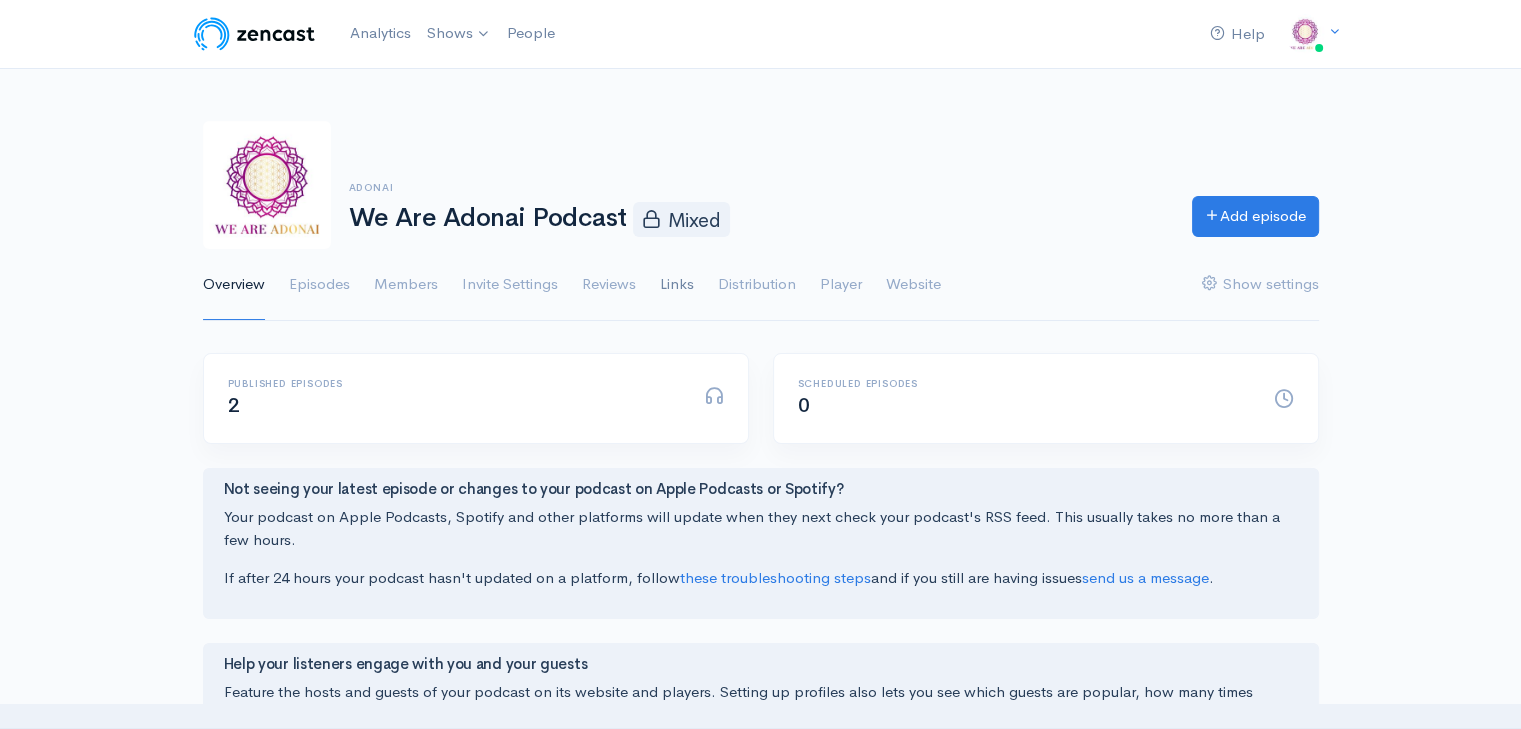 scroll, scrollTop: 0, scrollLeft: 0, axis: both 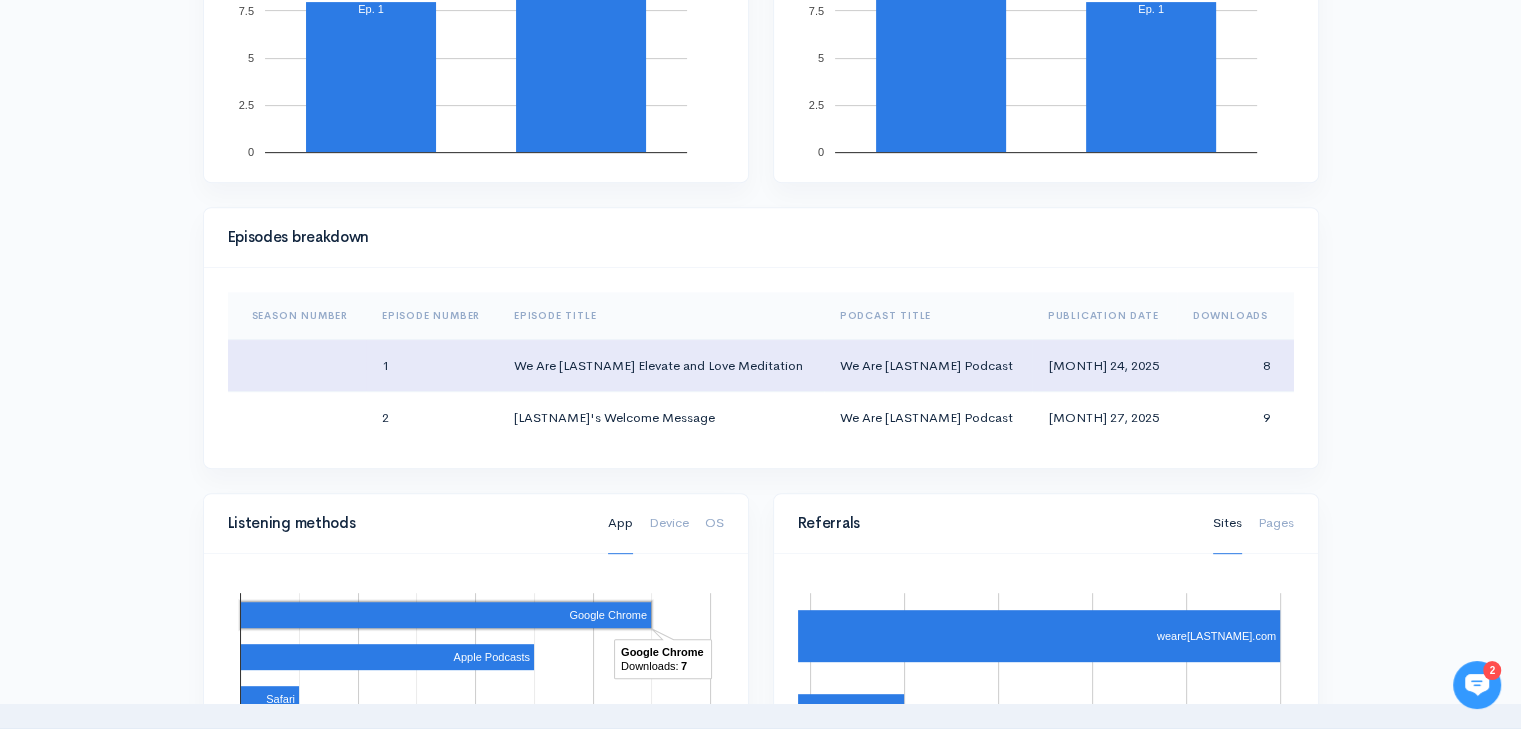 click on "We Are [NAME] Podcast" at bounding box center (928, 365) 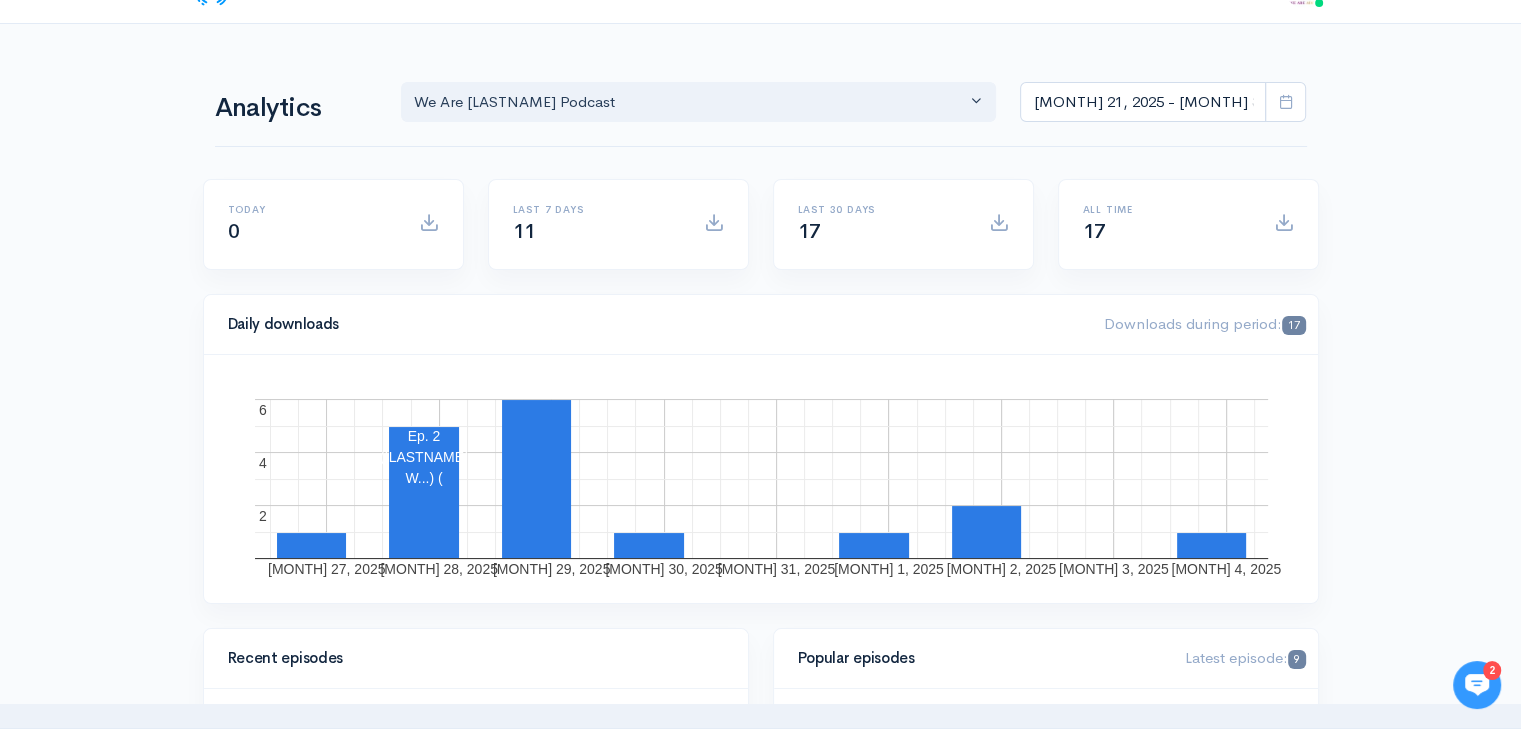scroll, scrollTop: 0, scrollLeft: 0, axis: both 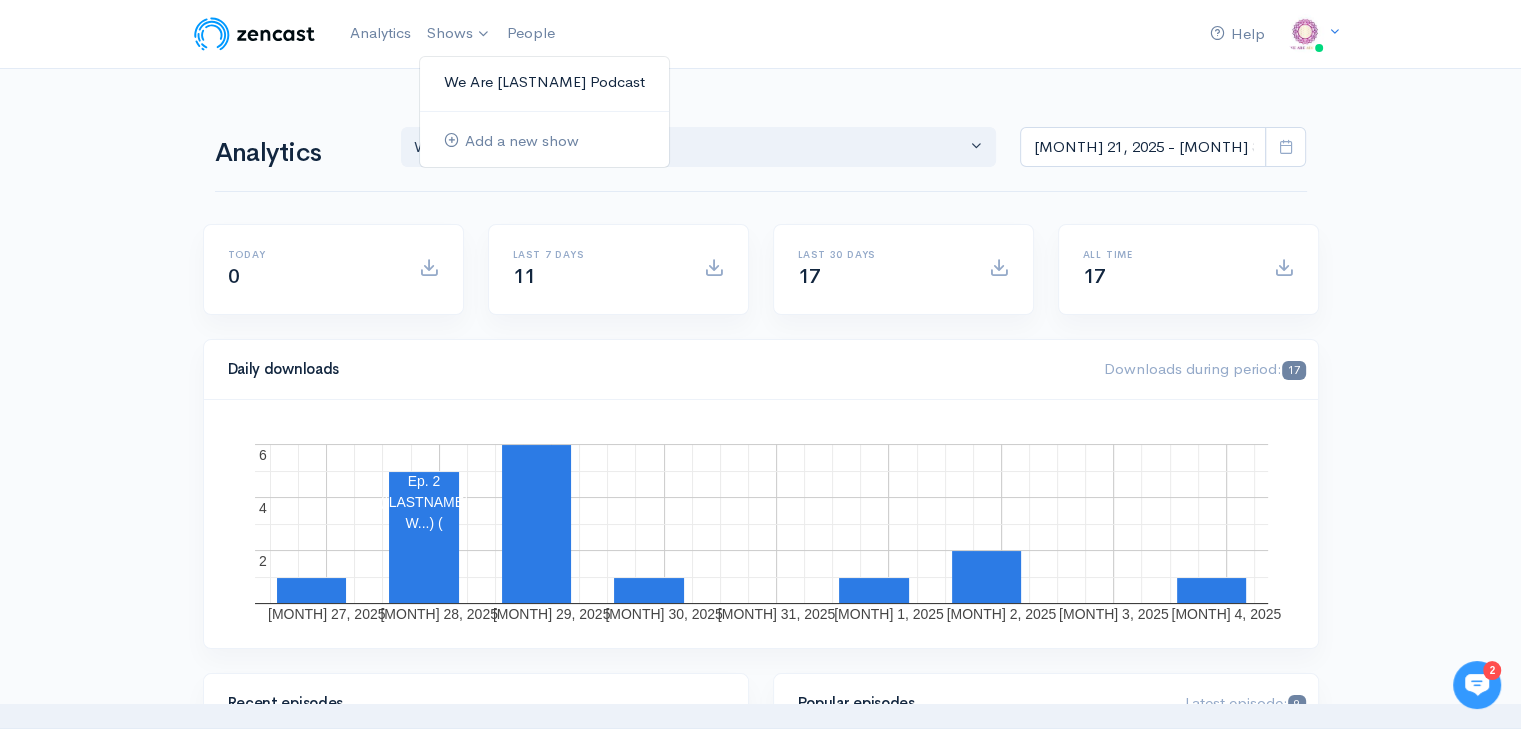 click on "We Are Adonai Podcast" at bounding box center [544, 82] 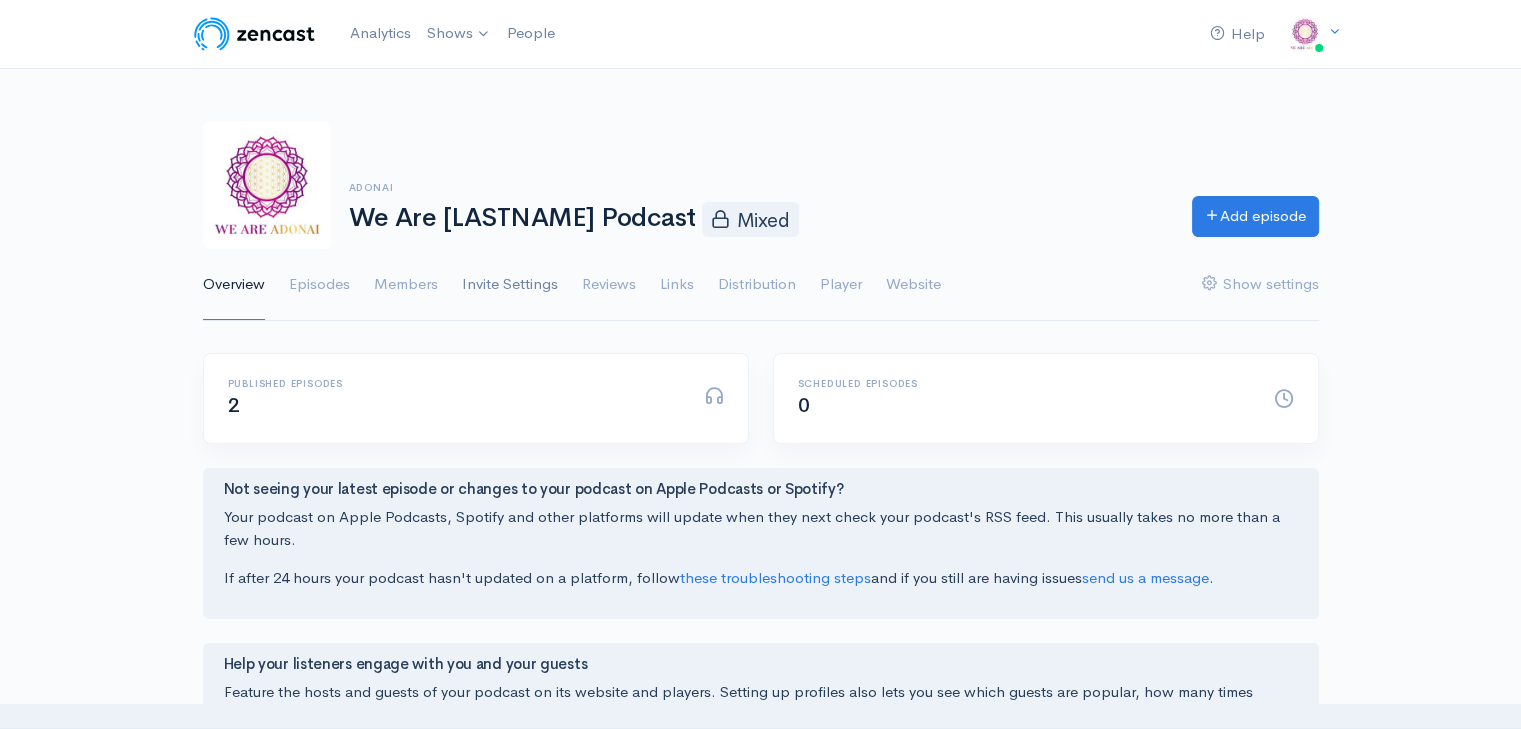scroll, scrollTop: 0, scrollLeft: 0, axis: both 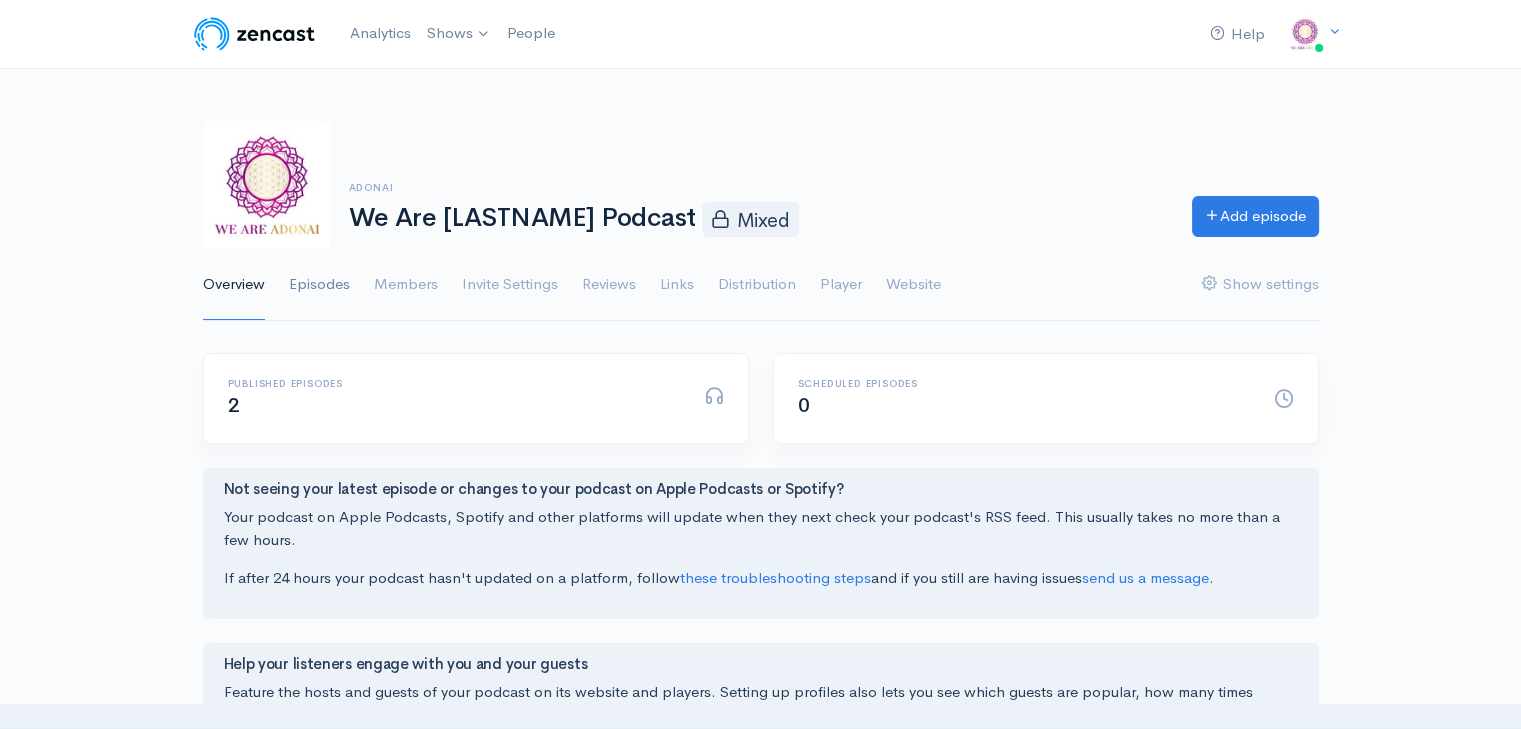 click on "Episodes" at bounding box center [319, 285] 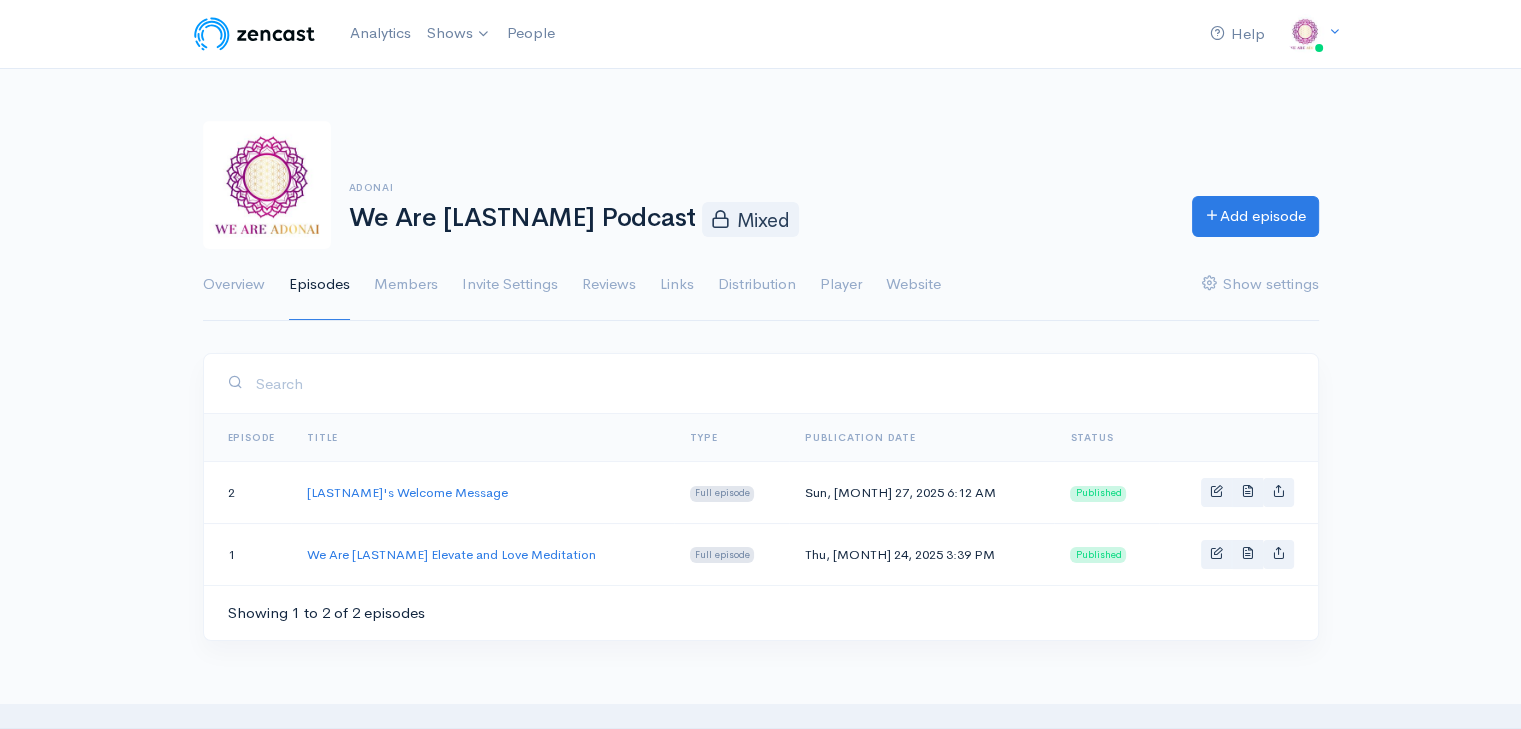 scroll, scrollTop: 0, scrollLeft: 0, axis: both 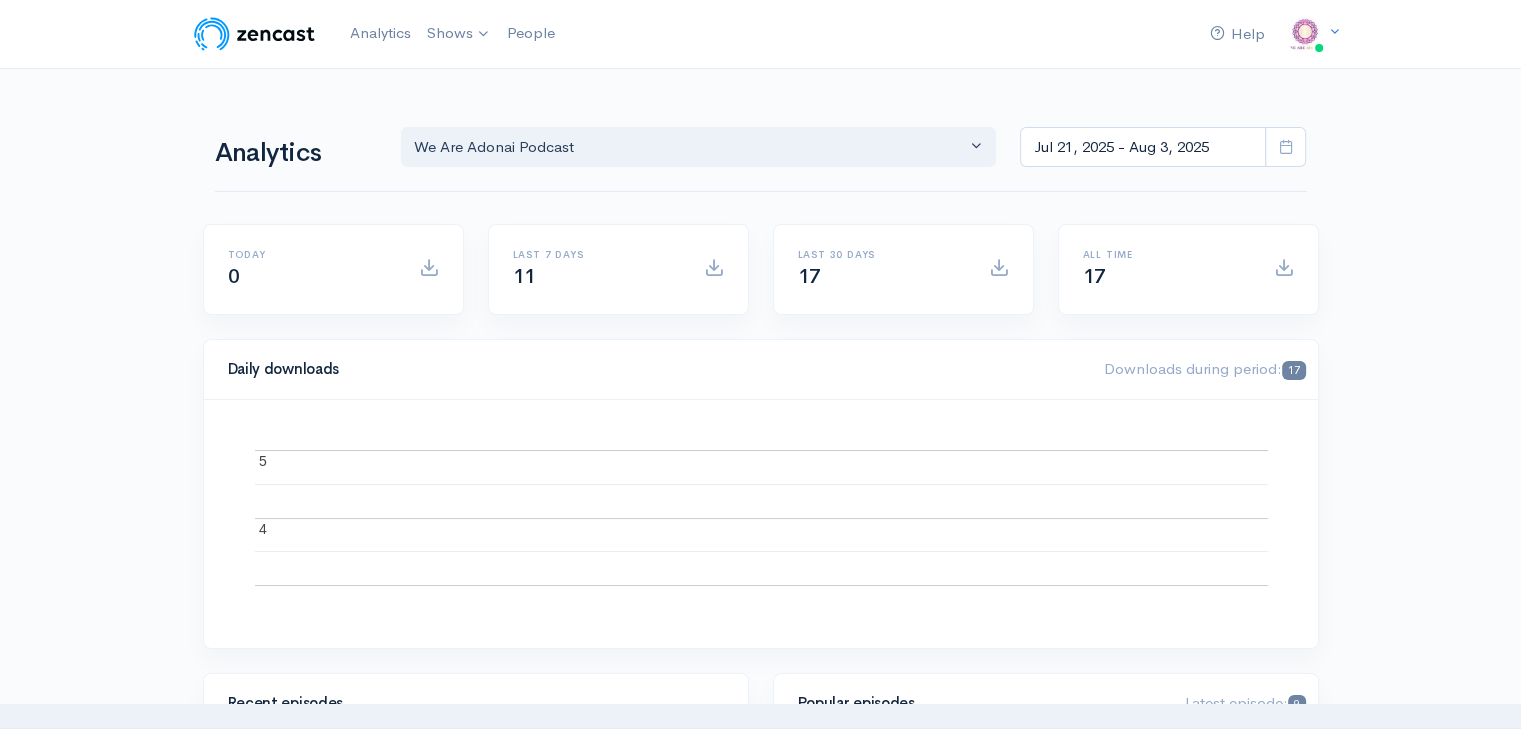 click on "[MONTH] 21, 2025 - [MONTH] 3, 2025
Today
0
Last 7 days
11
Last 30 days
17
All time
17
Daily downloads
Downloads during period:  17   4 4 5 5 W...)
Recent episodes
3 3.5 4 4.5 5 Ep. 2     9   3 3.5" at bounding box center [760, 1243] 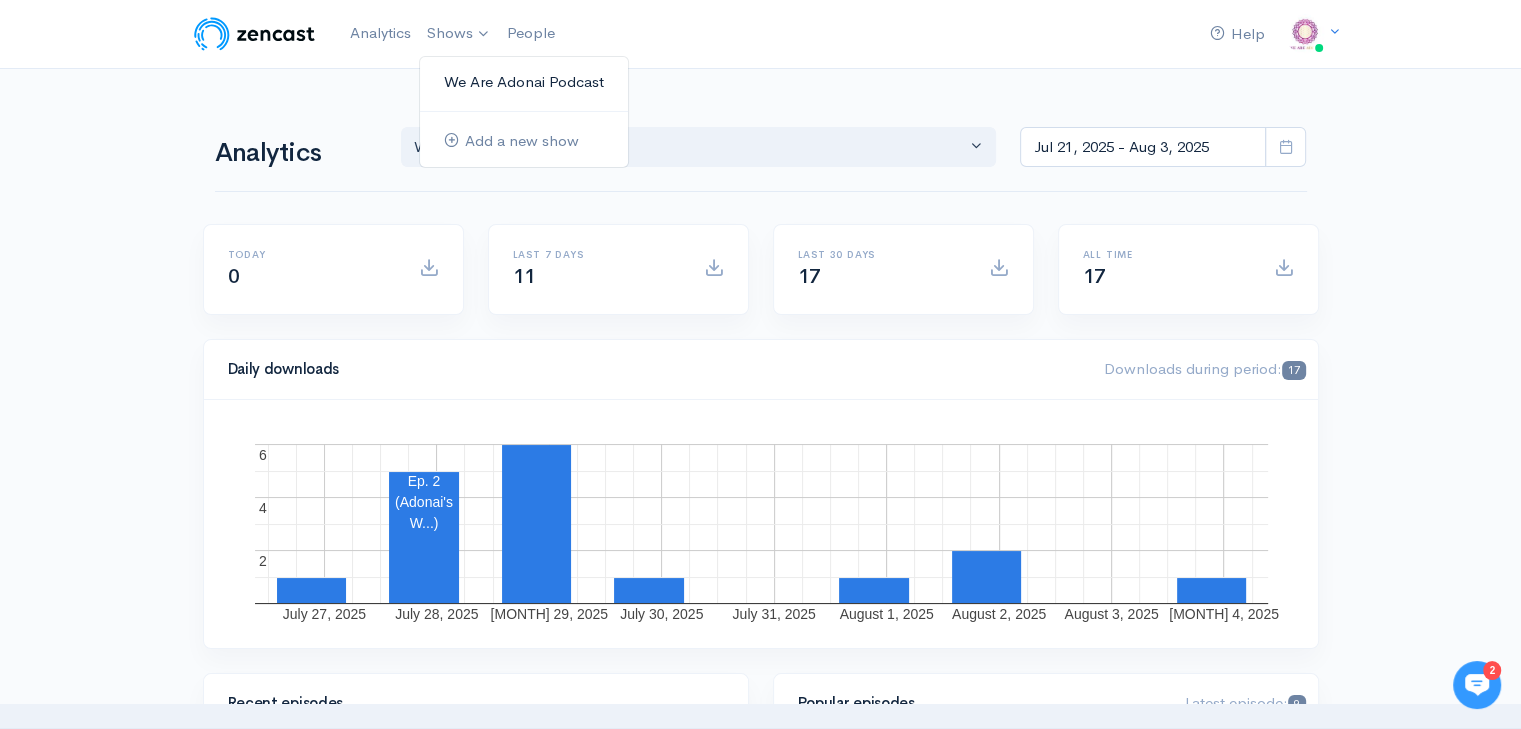 click on "We Are Adonai Podcast" at bounding box center [524, 82] 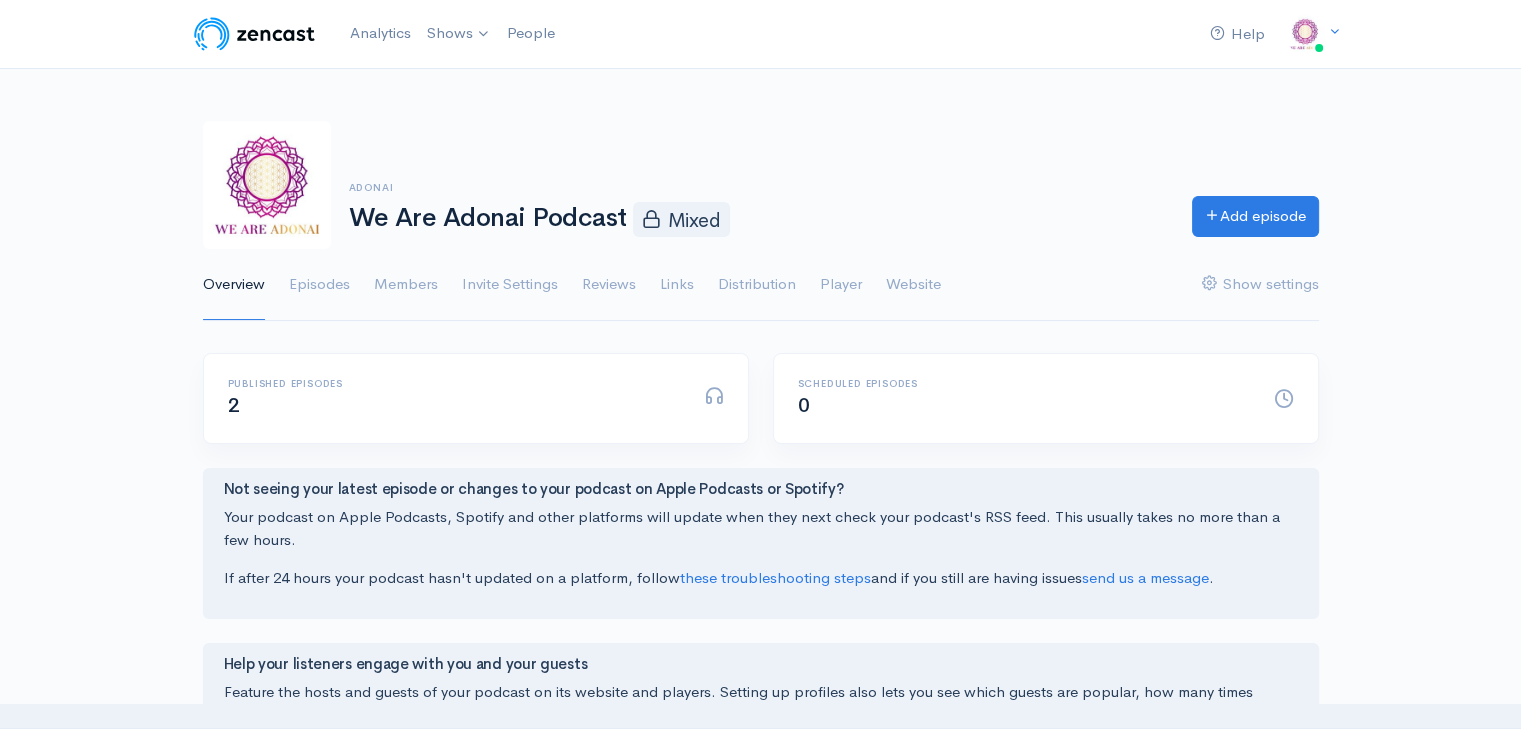 scroll, scrollTop: 0, scrollLeft: 0, axis: both 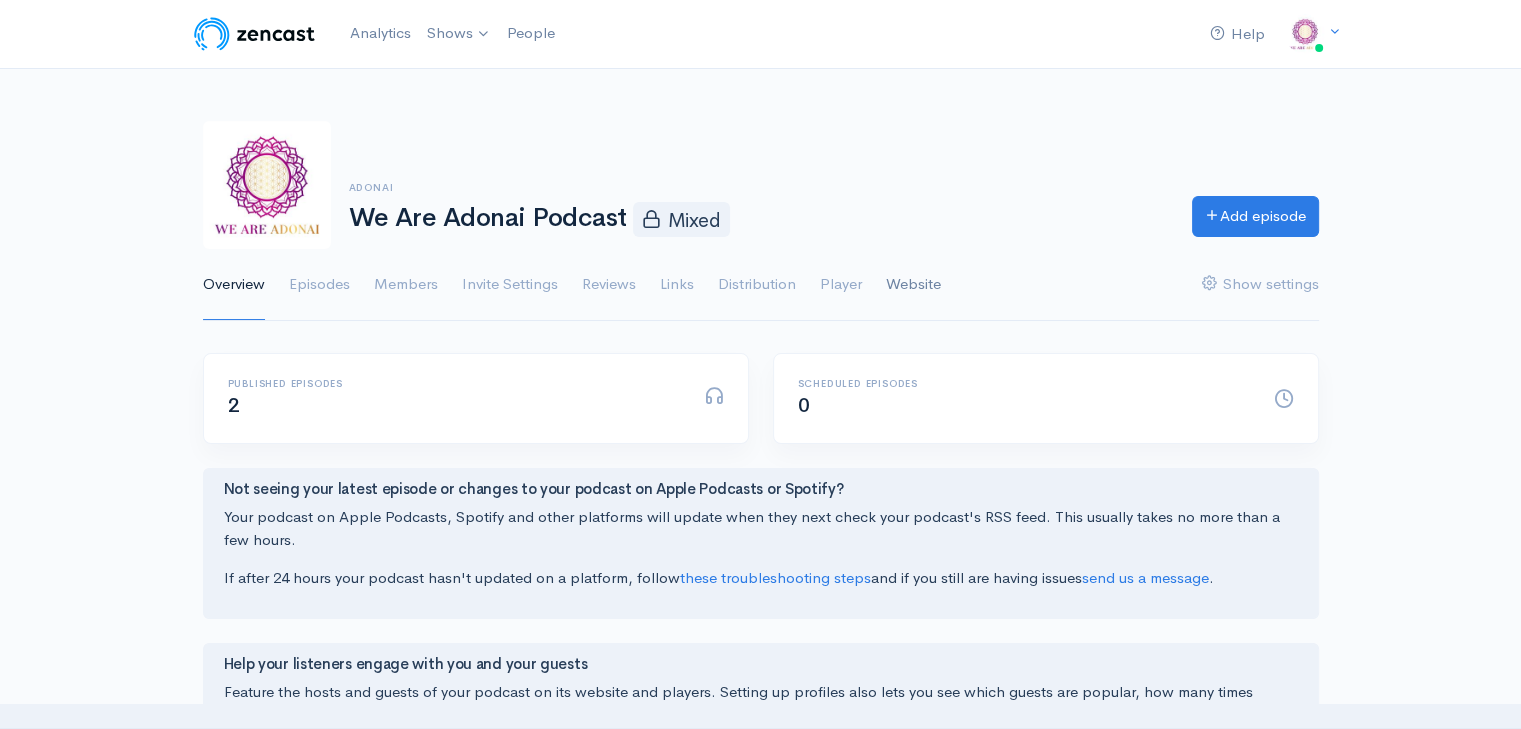 click on "Website" at bounding box center (913, 285) 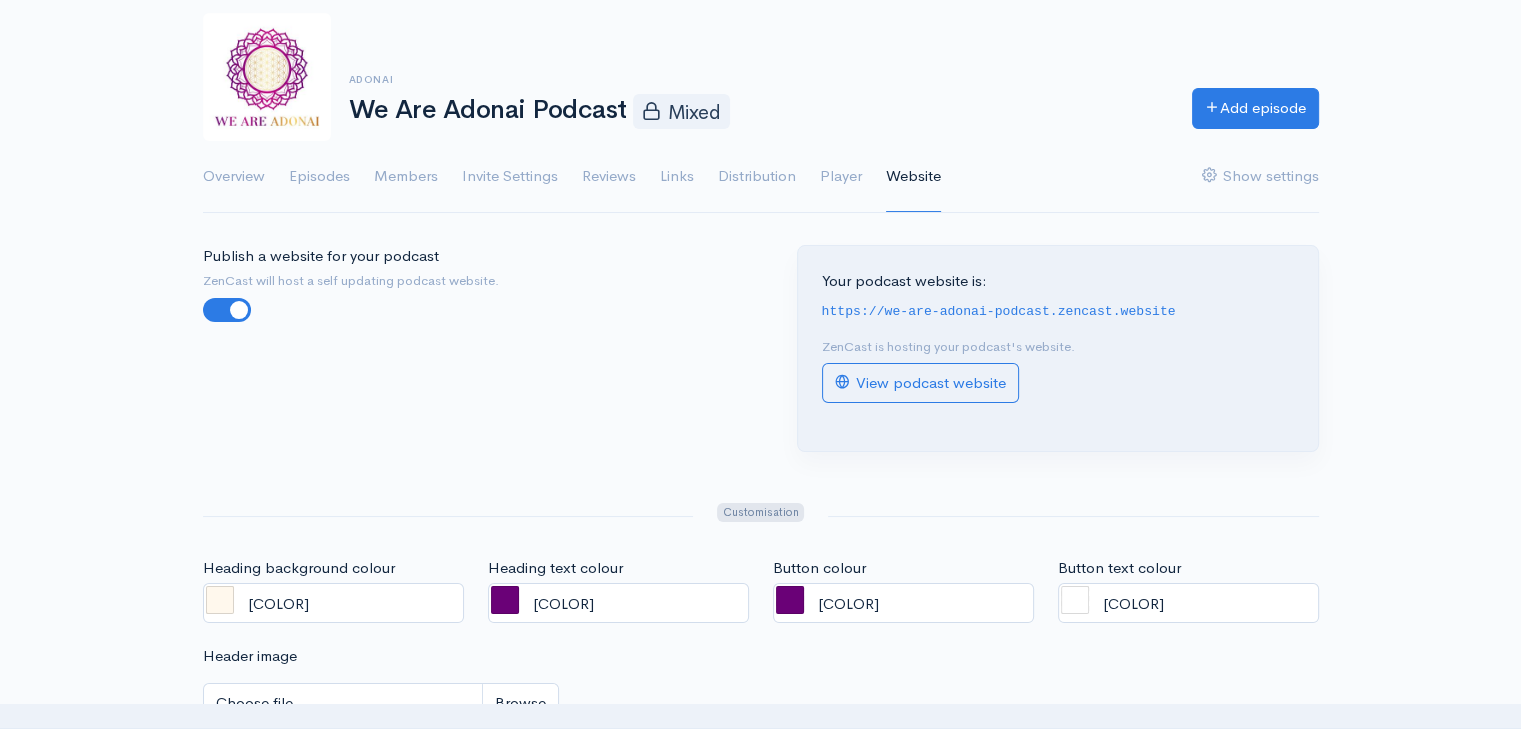 scroll, scrollTop: 100, scrollLeft: 0, axis: vertical 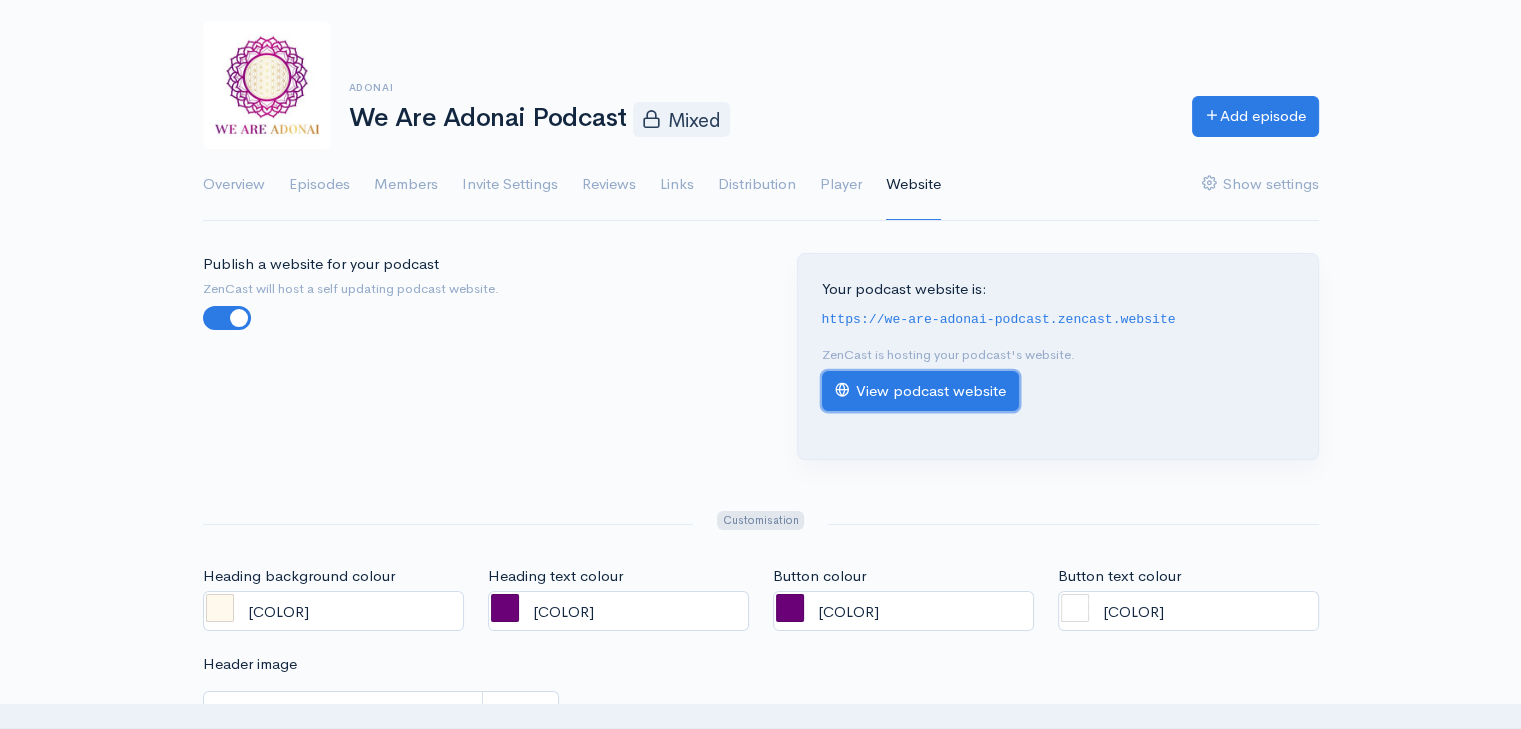 click on "View podcast website" at bounding box center [920, 391] 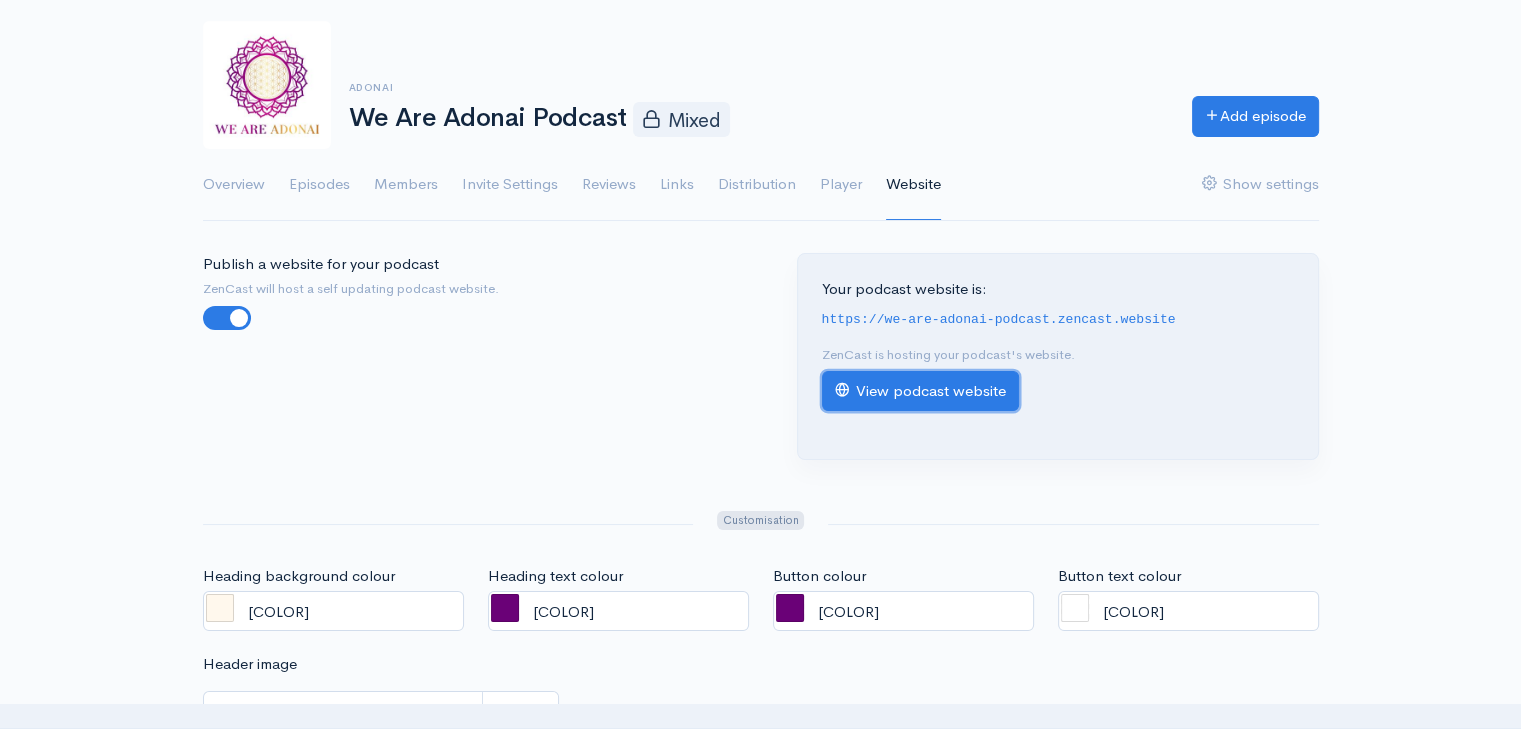 click on "View podcast website" at bounding box center (920, 391) 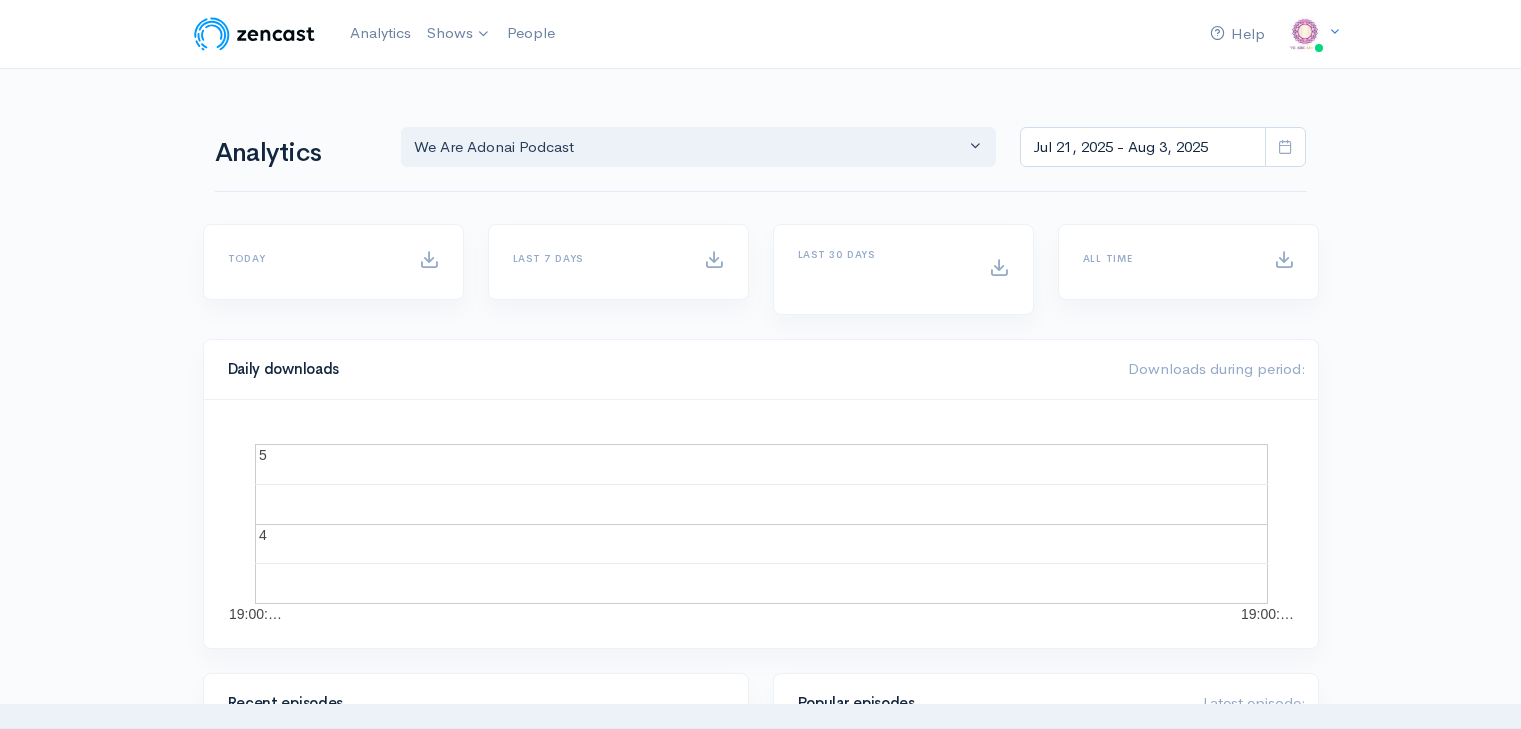 scroll, scrollTop: 0, scrollLeft: 0, axis: both 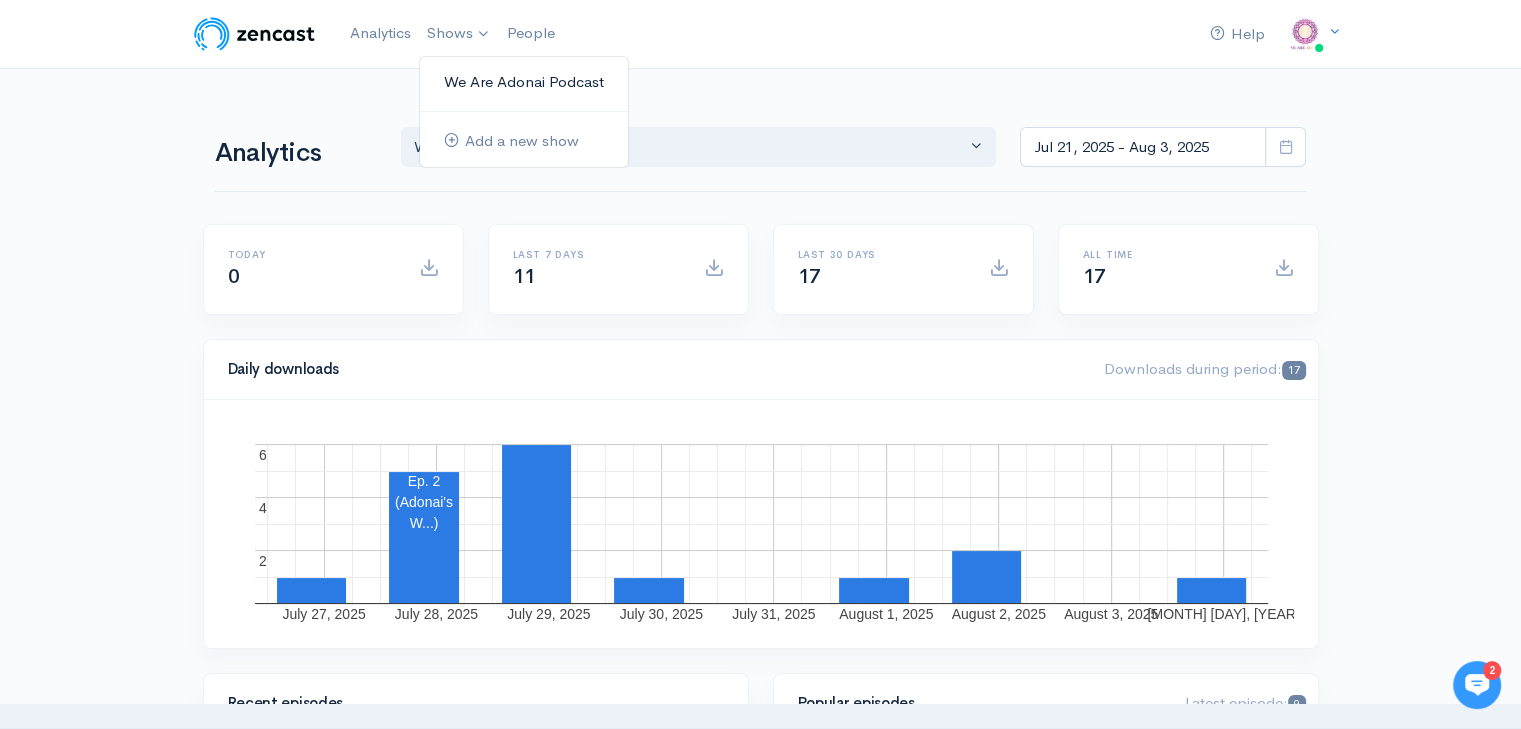 click on "We Are Adonai Podcast" at bounding box center (524, 82) 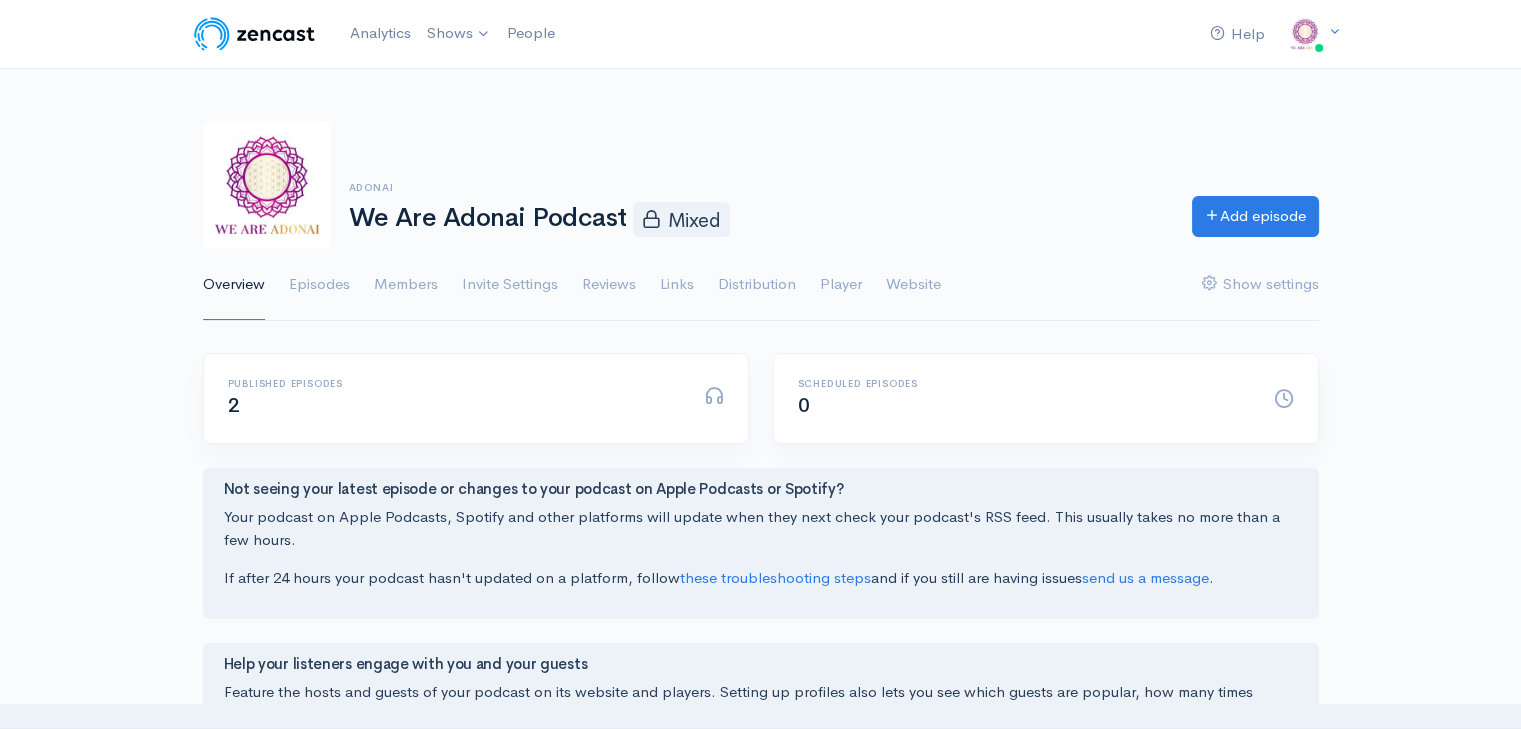 scroll, scrollTop: 0, scrollLeft: 0, axis: both 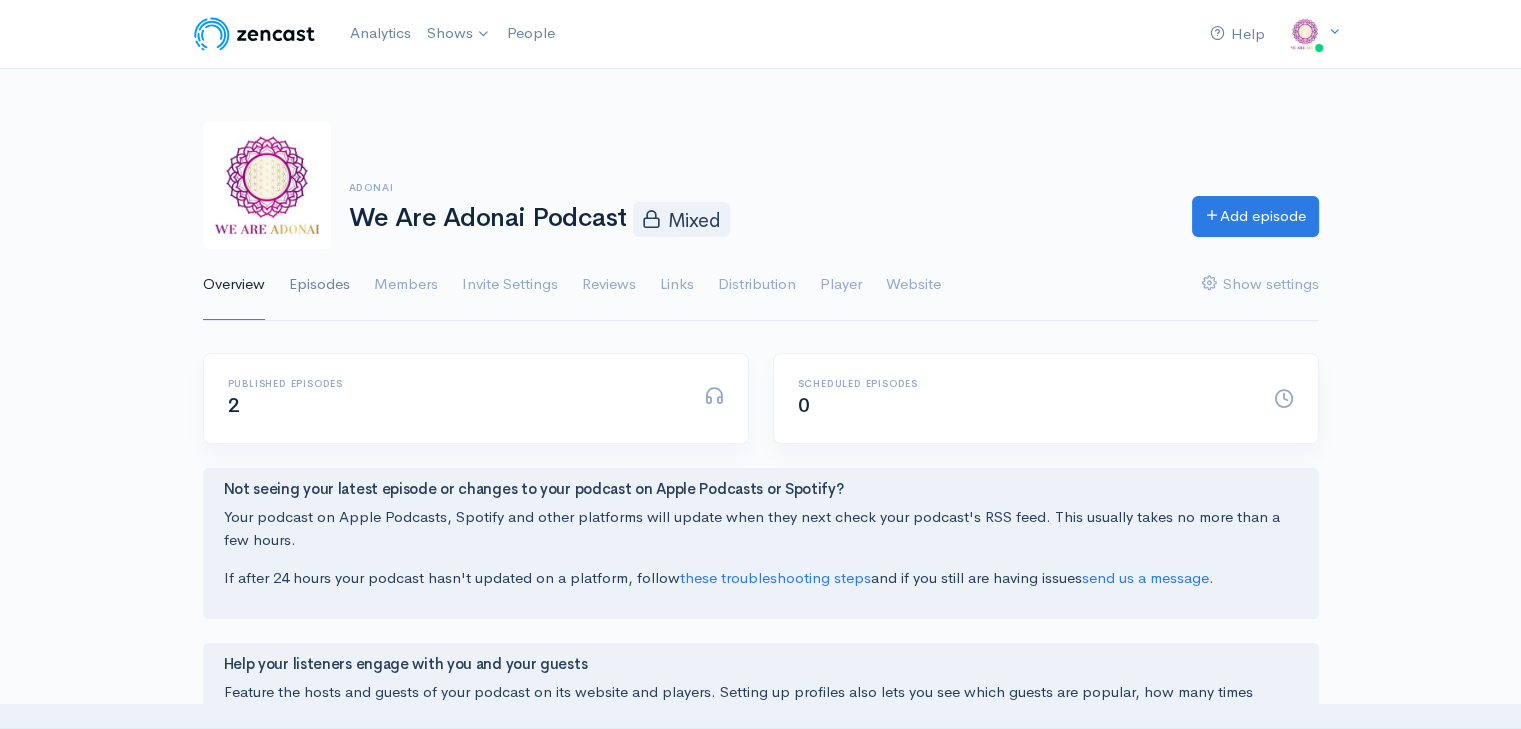click on "Episodes" at bounding box center (319, 285) 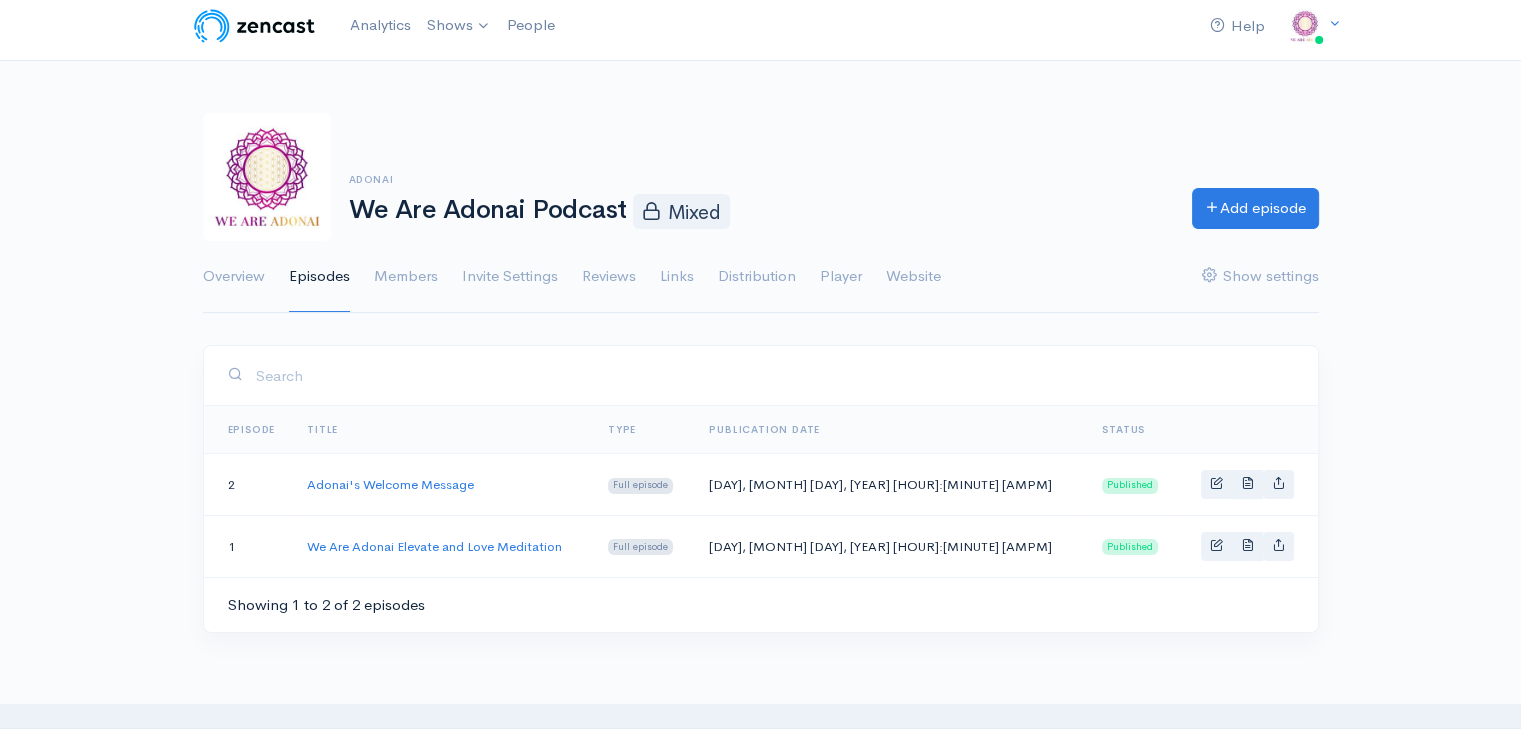 scroll, scrollTop: 100, scrollLeft: 0, axis: vertical 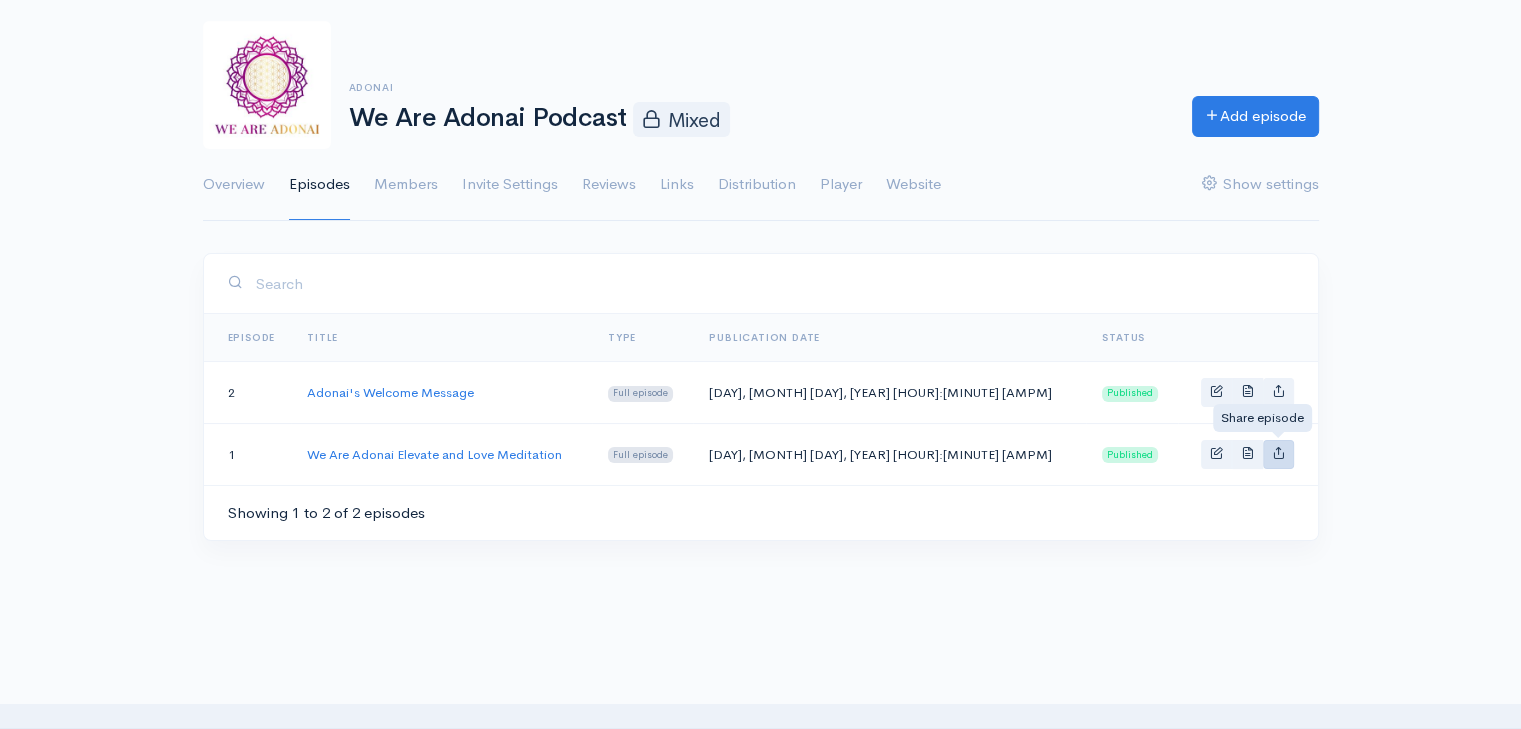 click at bounding box center [1278, 452] 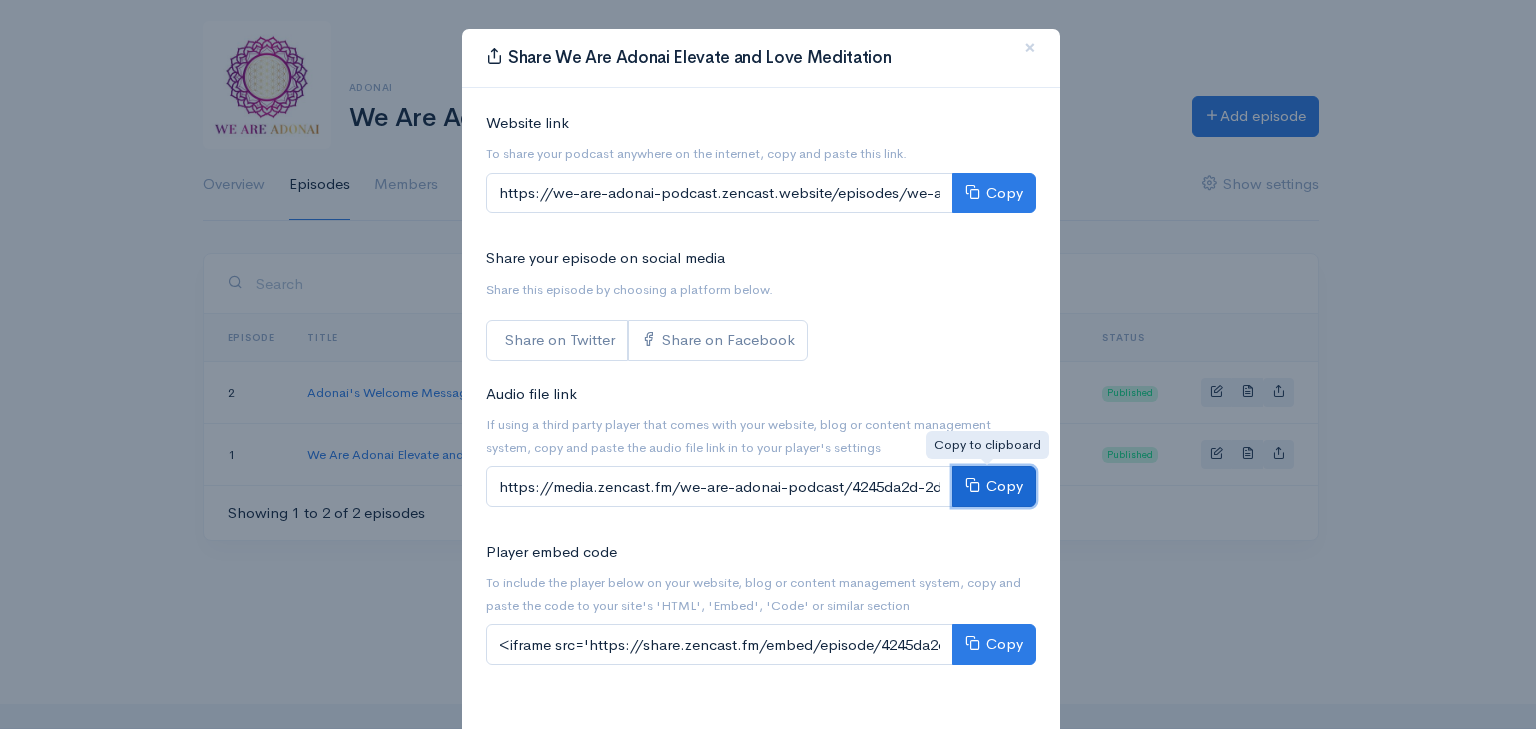 click on "Copy" at bounding box center (994, 486) 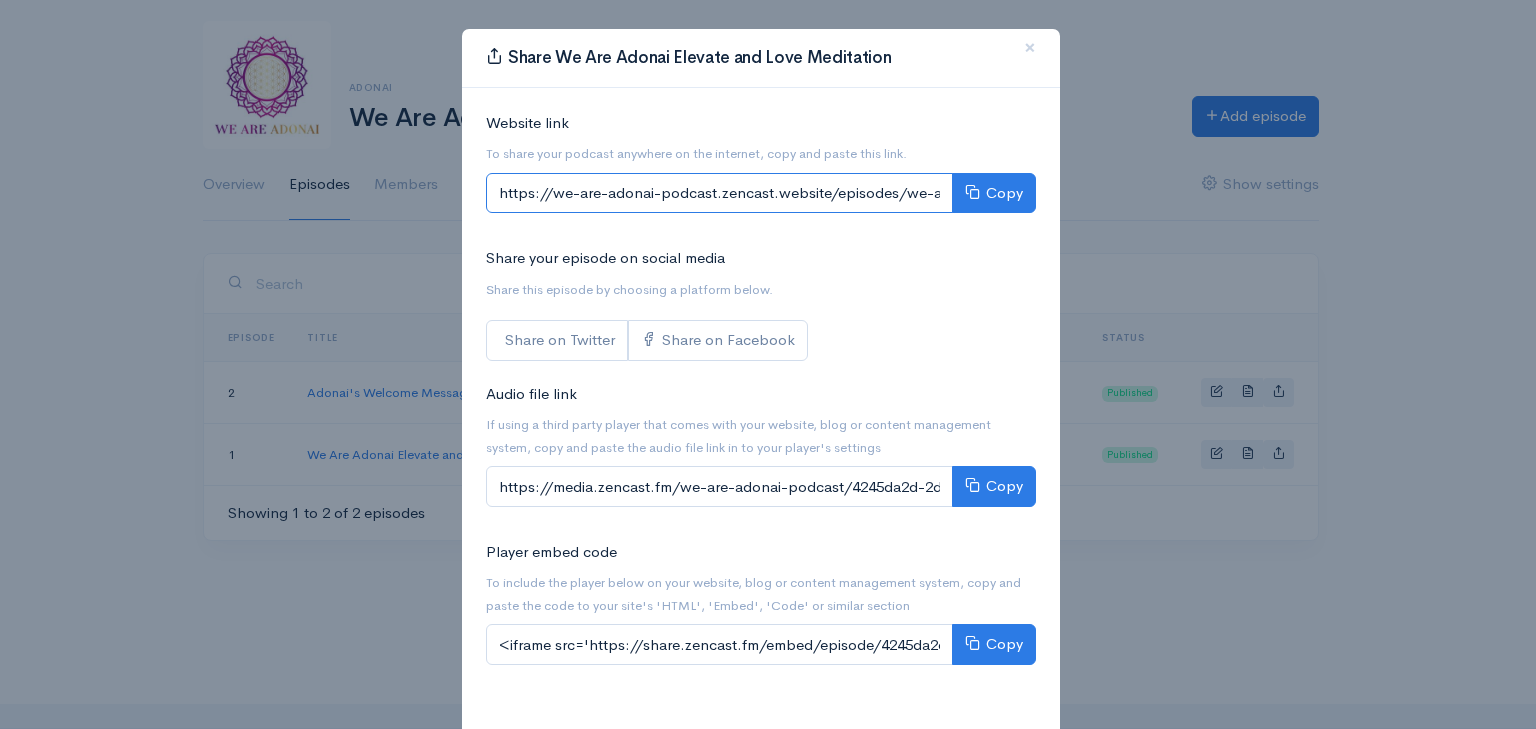 click on "https://we-are-adonai-podcast.zencast.website/episodes/we-are-adonai-elevate-and-meditation" at bounding box center (719, 193) 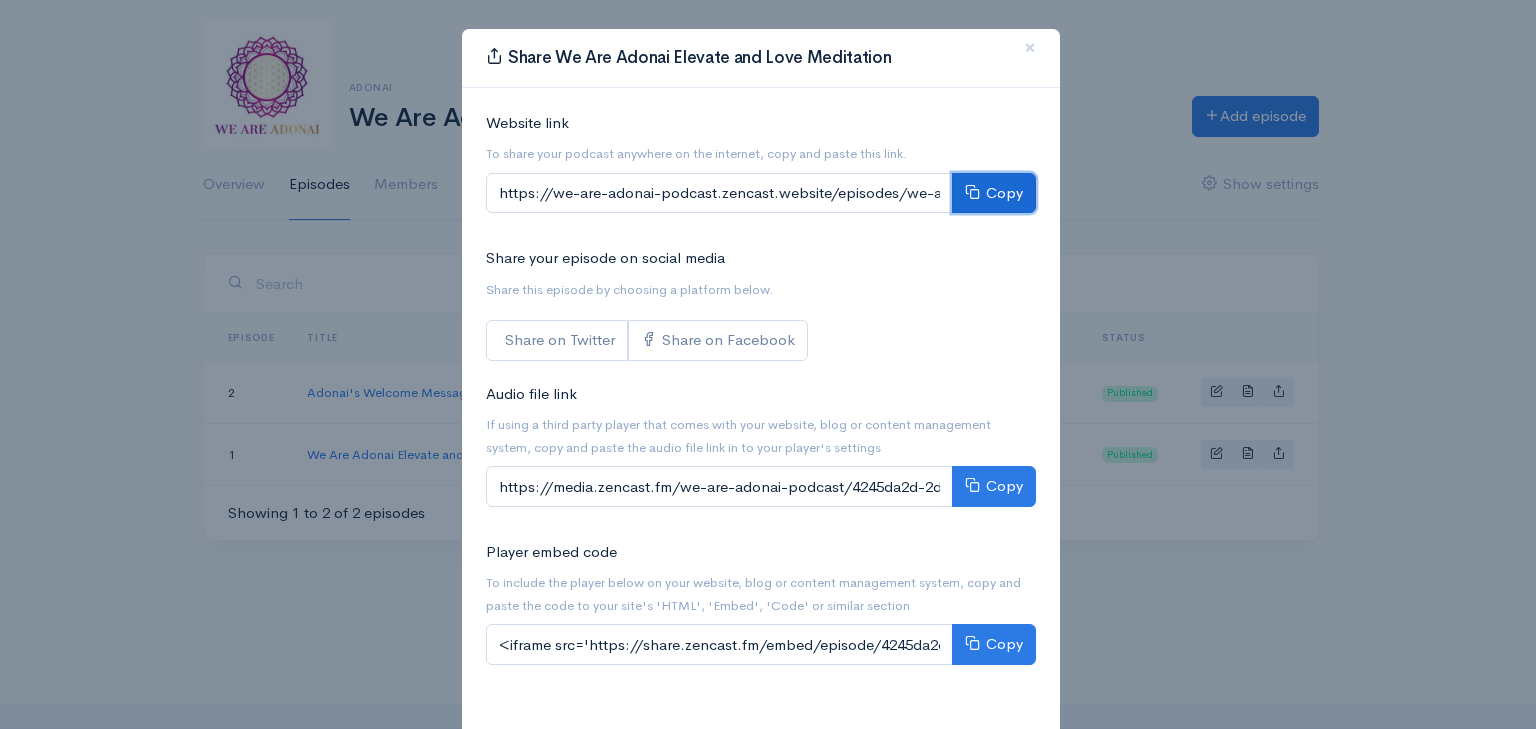 click on "Copy" at bounding box center (994, 193) 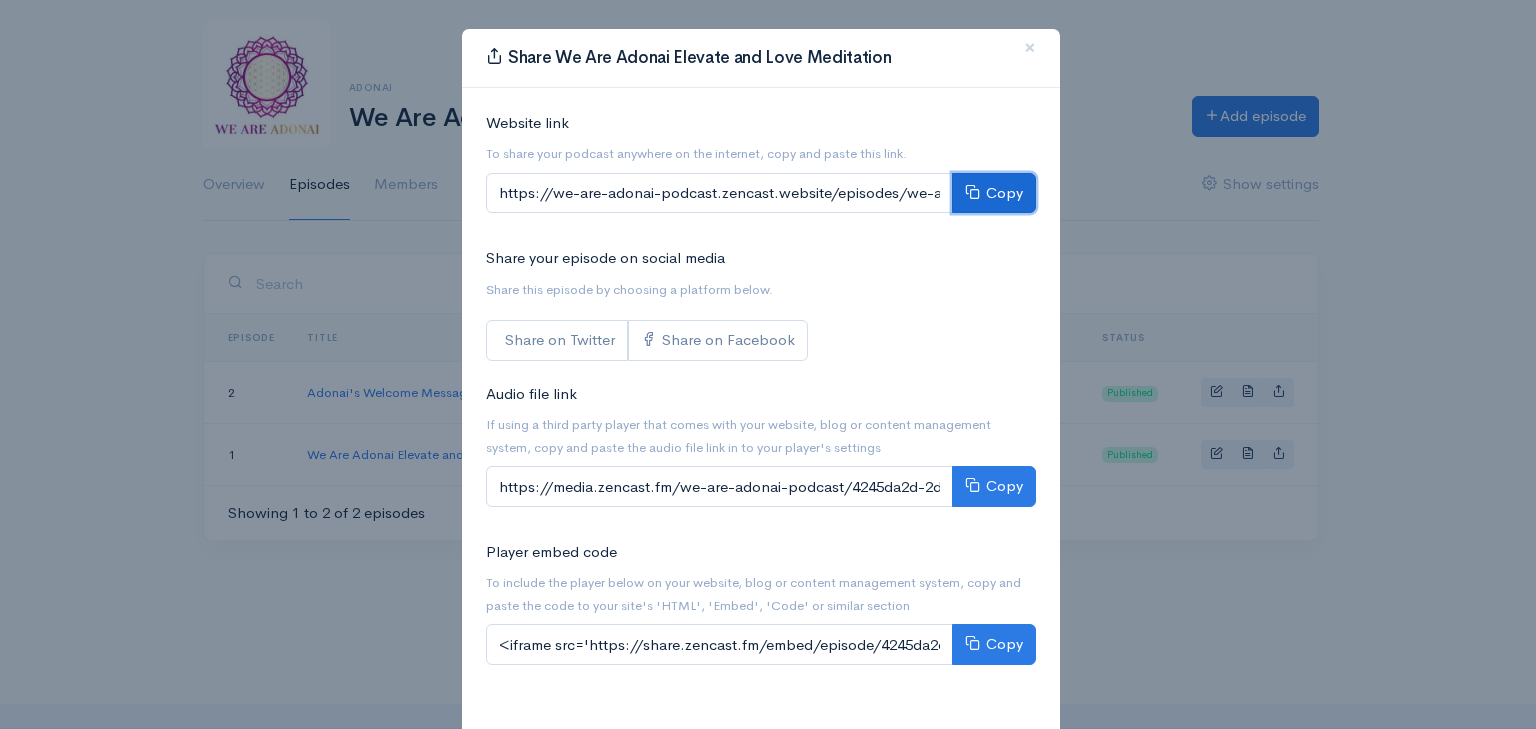 click on "Copy" at bounding box center (994, 193) 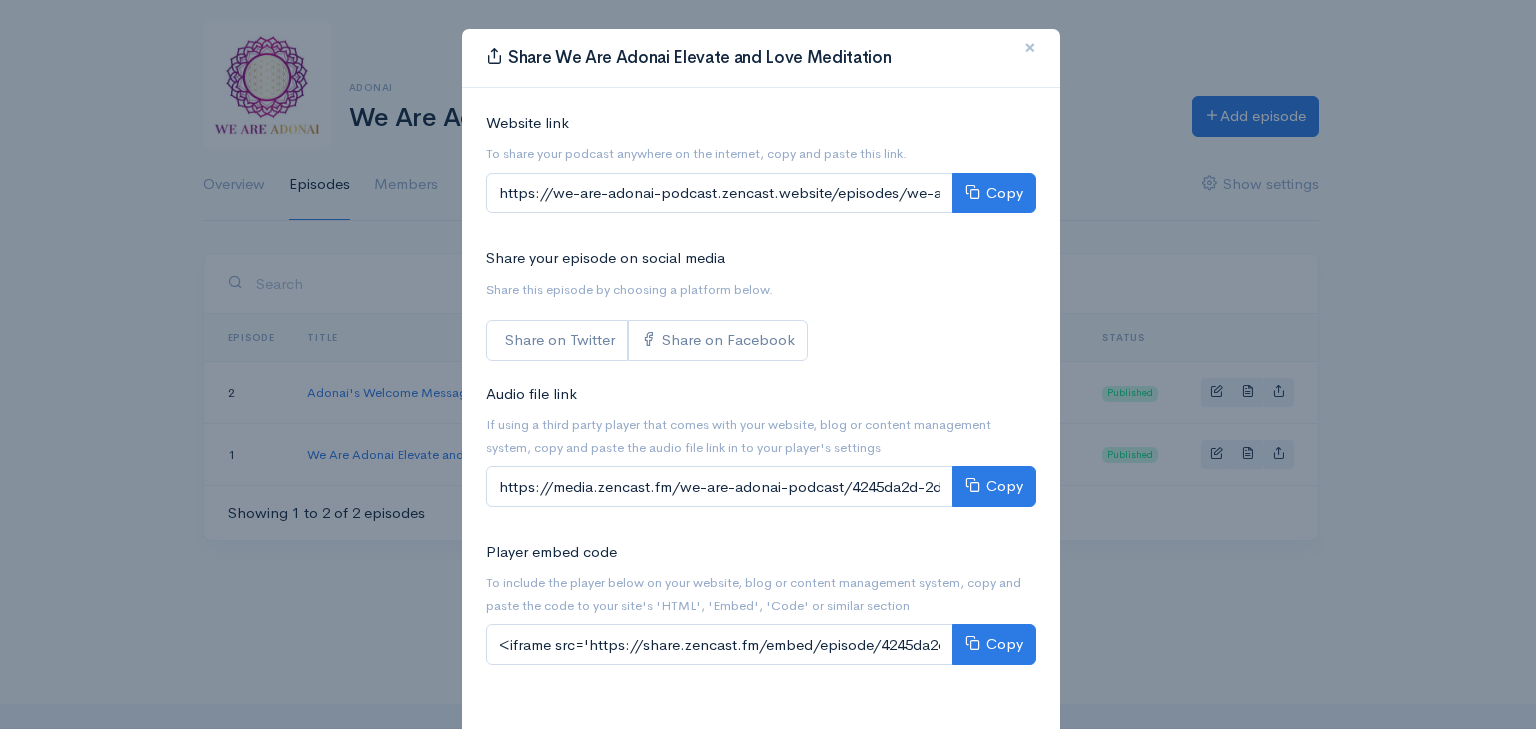 click on "×" at bounding box center (1030, 47) 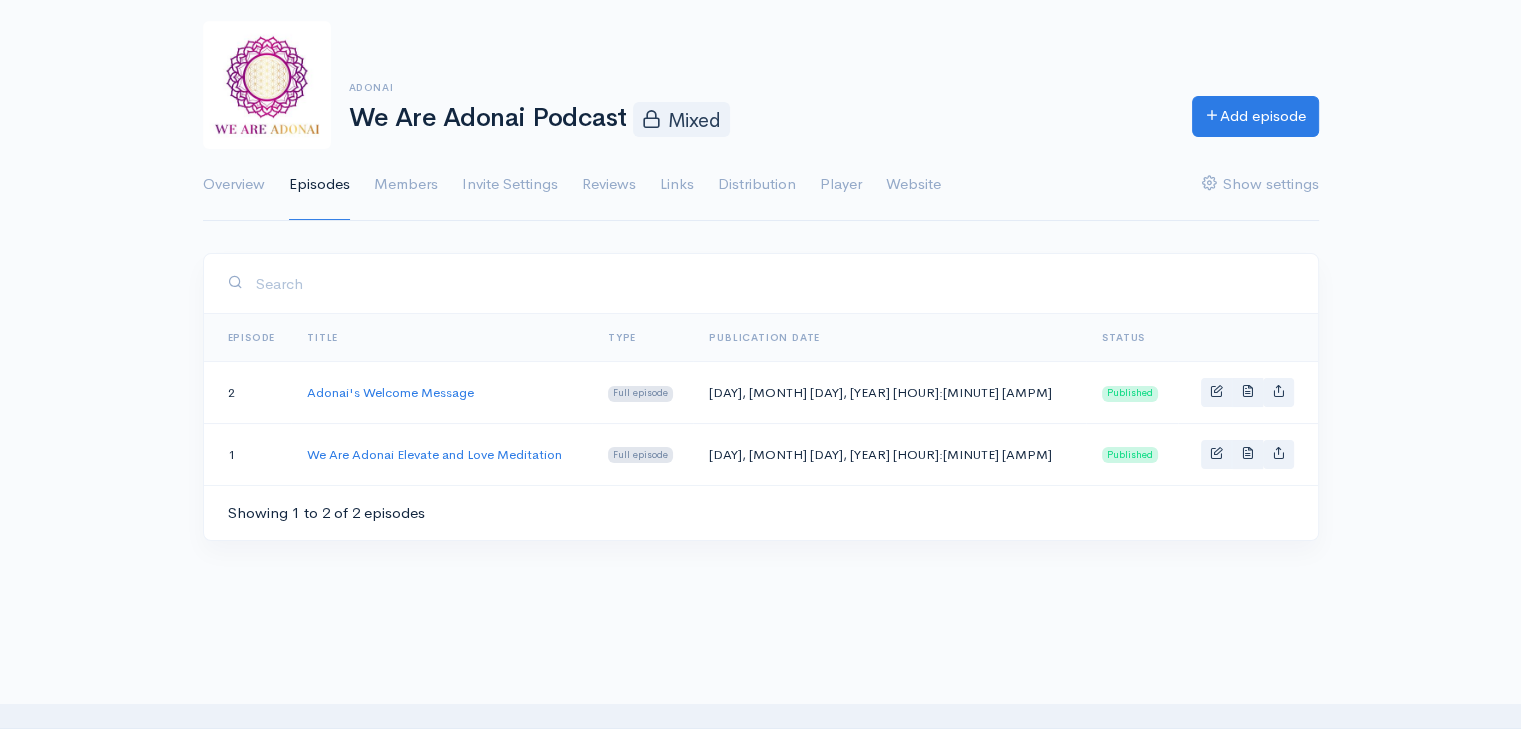 click on "Help
Notifications
View all
Your profile   Team settings     Default team   Current     Logout
Analytics
Shows
We Are Adonai Podcast
Add a new show
People
Adonai
We Are Adonai Podcast
Mixed    Add episode
Overview
Episodes
Members
Invite Settings
Reviews" at bounding box center [760, 262] 